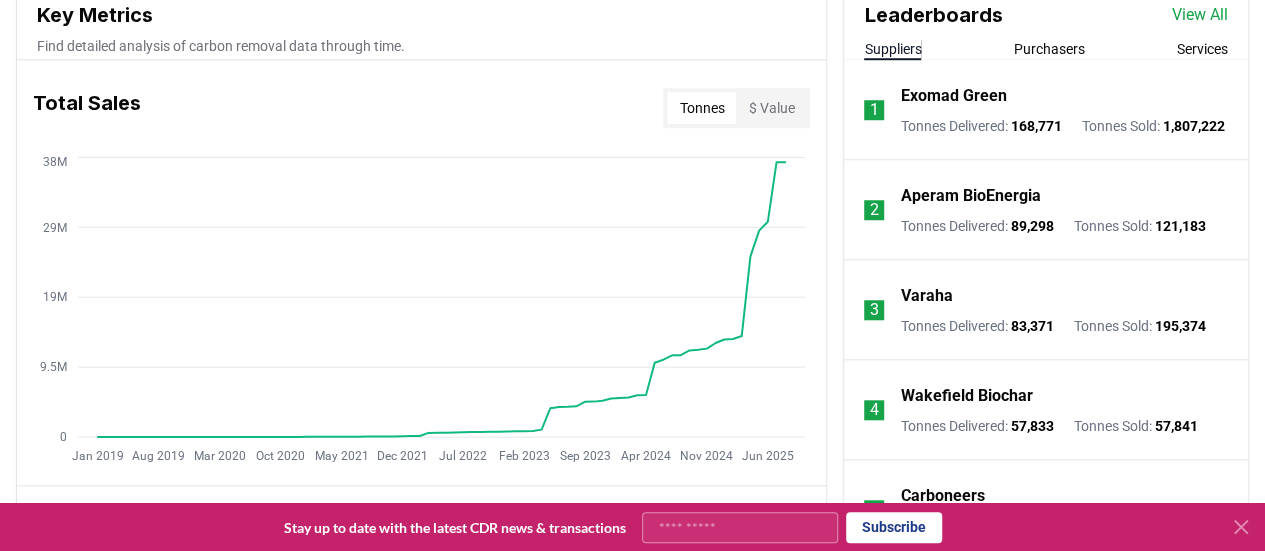 scroll, scrollTop: 756, scrollLeft: 0, axis: vertical 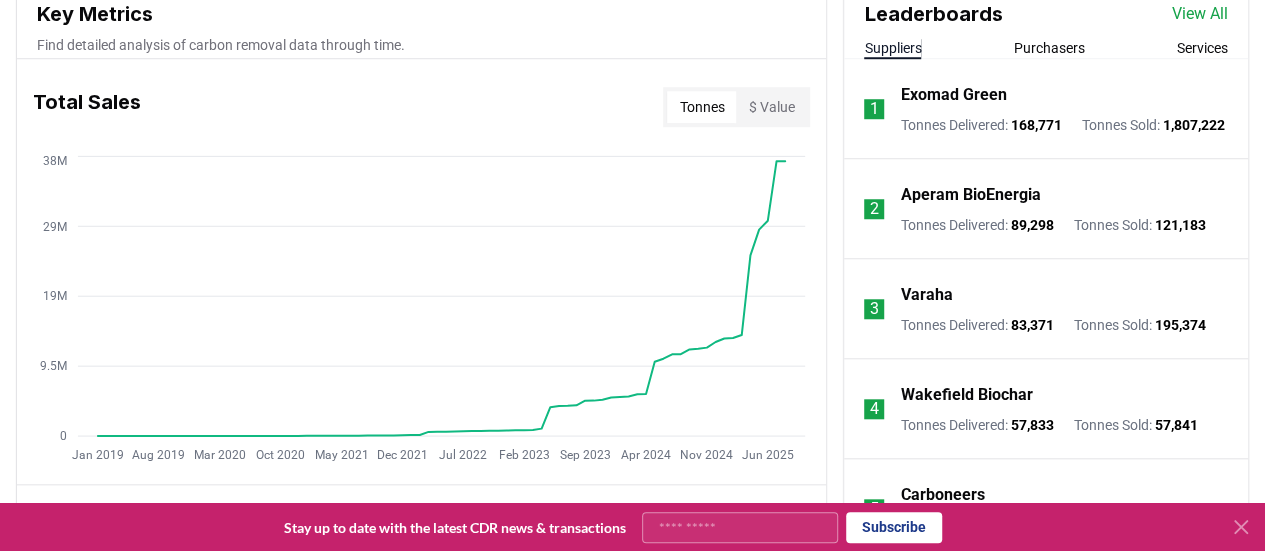 click on "View All" at bounding box center [1200, 14] 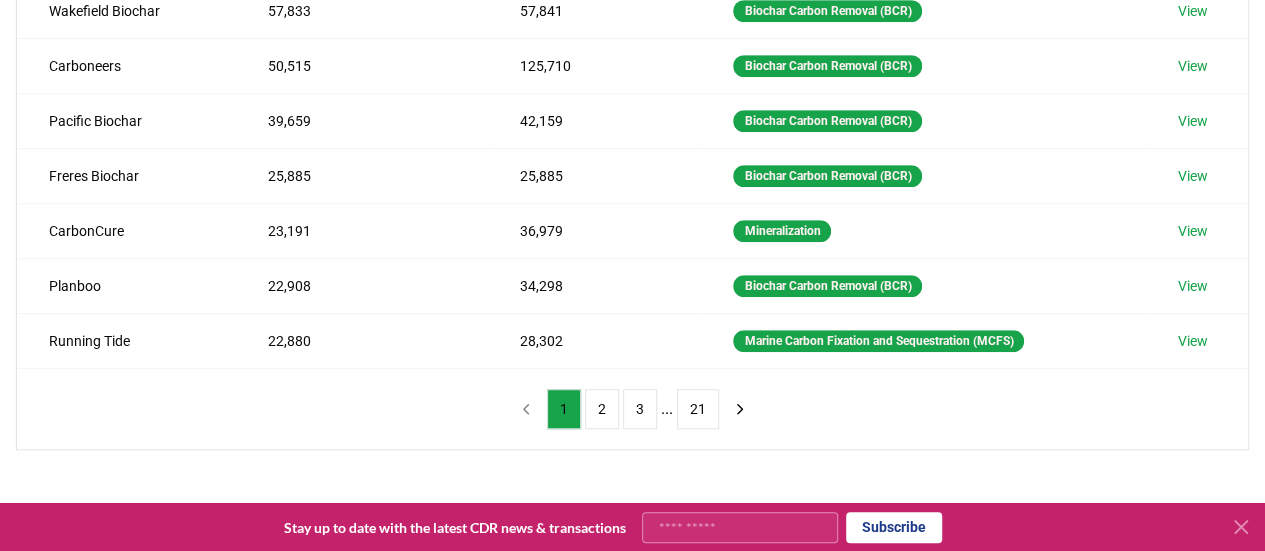 scroll, scrollTop: 504, scrollLeft: 0, axis: vertical 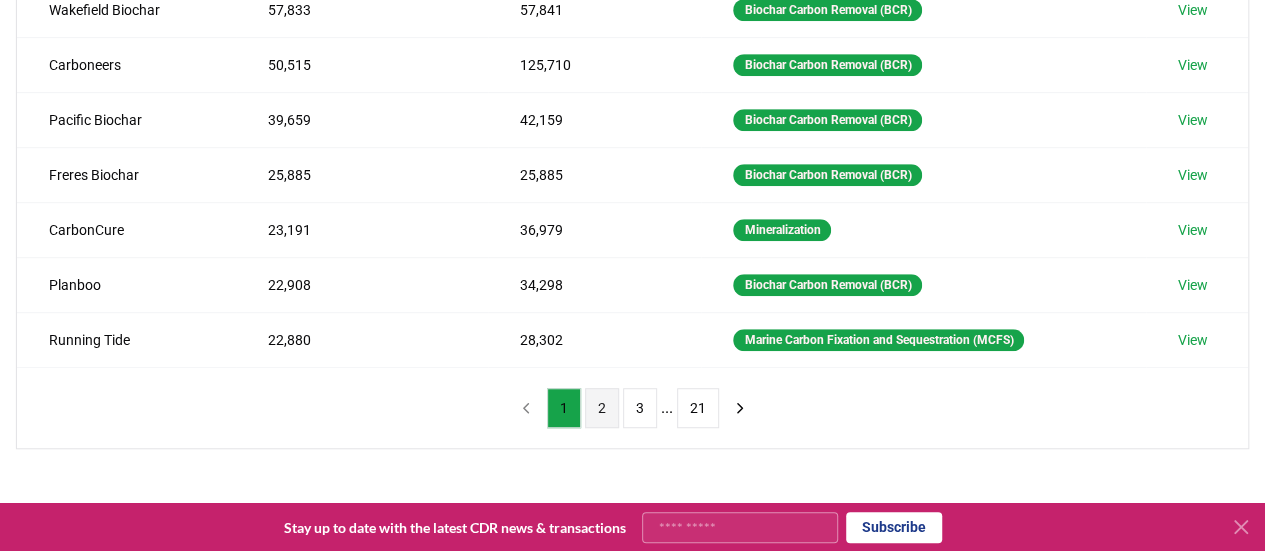 click on "2" at bounding box center (602, 408) 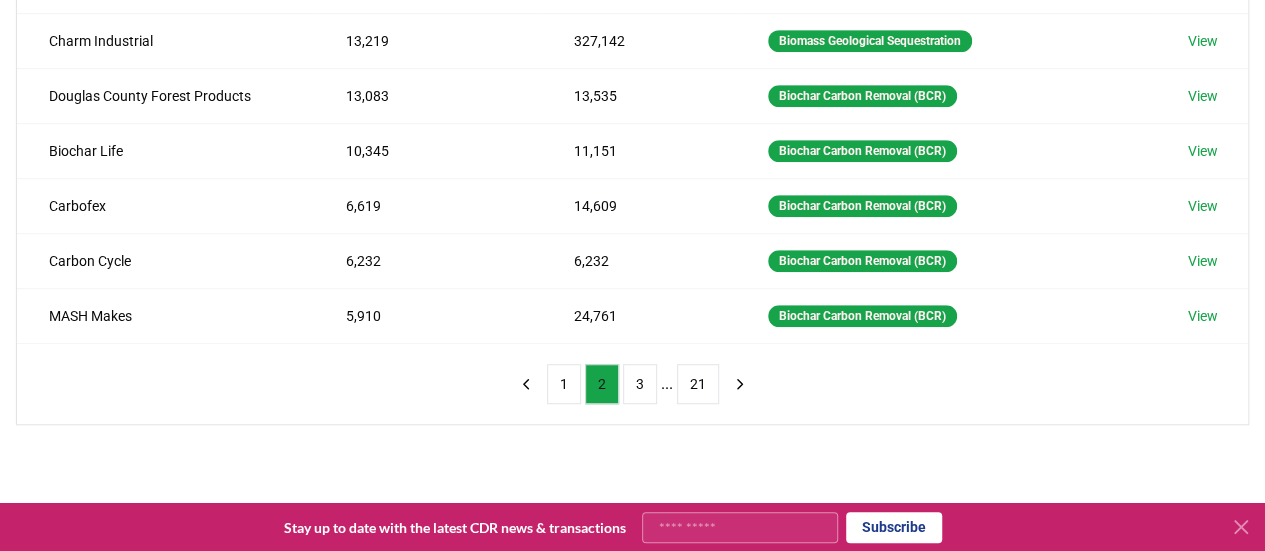 scroll, scrollTop: 529, scrollLeft: 0, axis: vertical 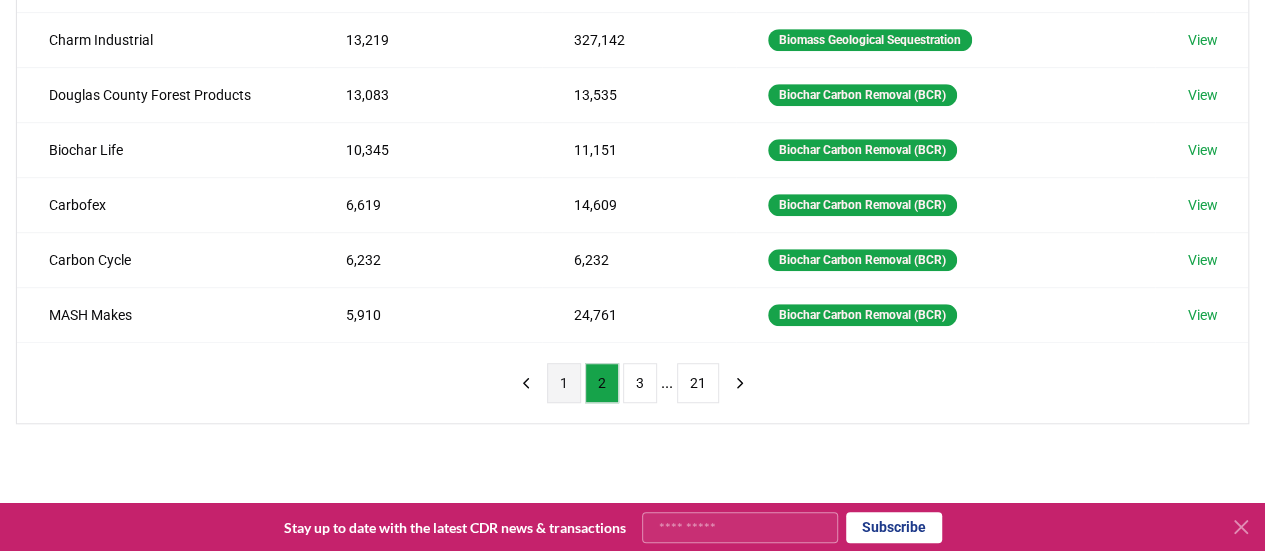 click on "1" at bounding box center [564, 383] 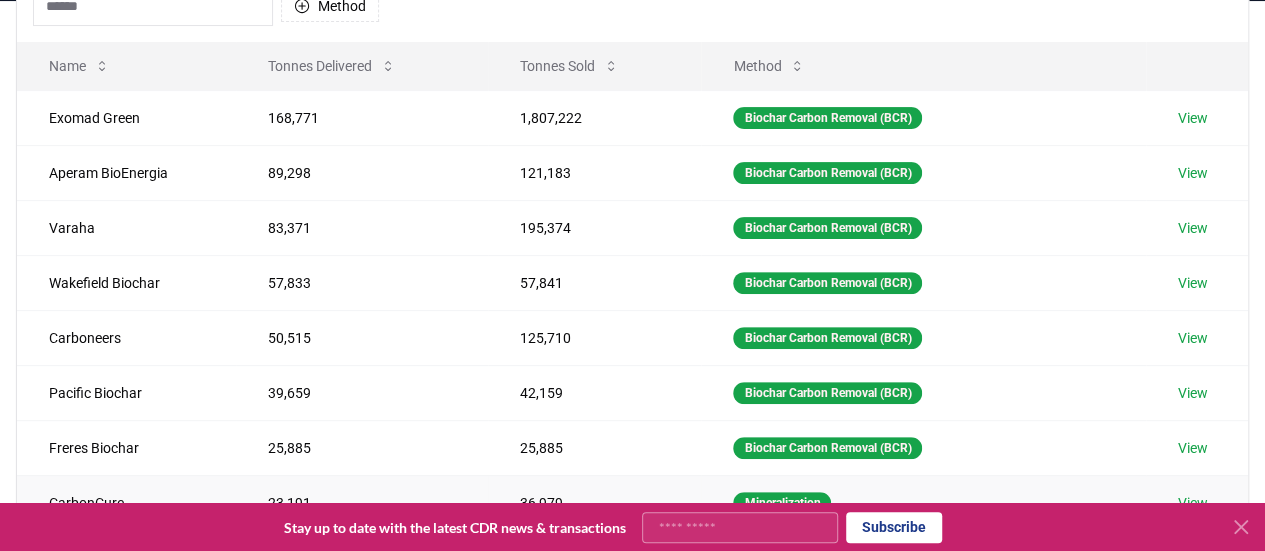 scroll, scrollTop: 228, scrollLeft: 0, axis: vertical 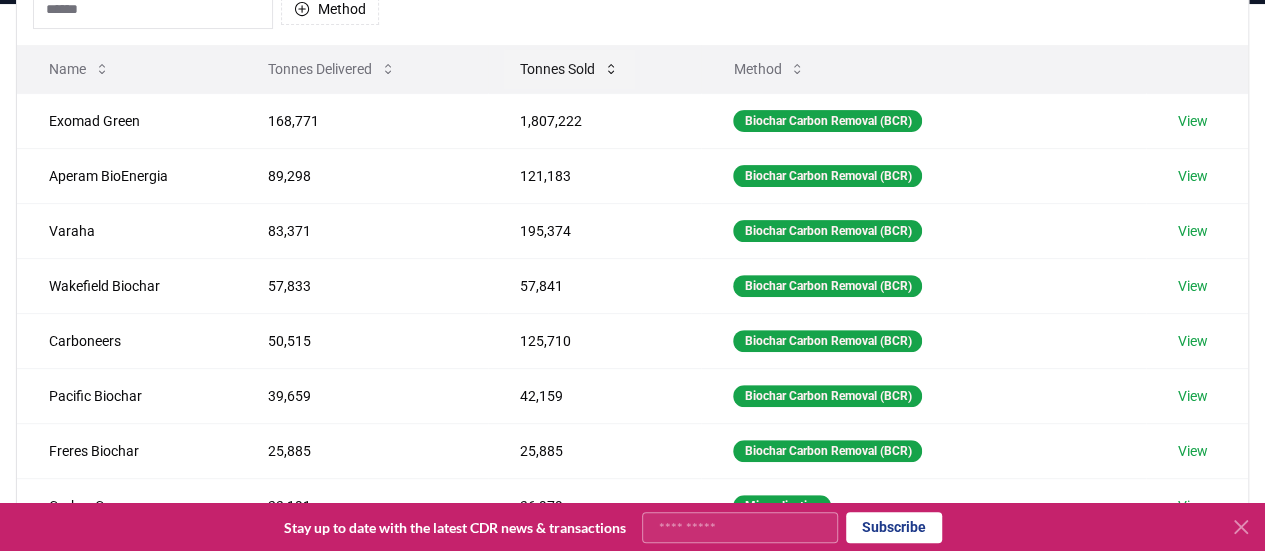 click on "Tonnes Sold" at bounding box center [569, 69] 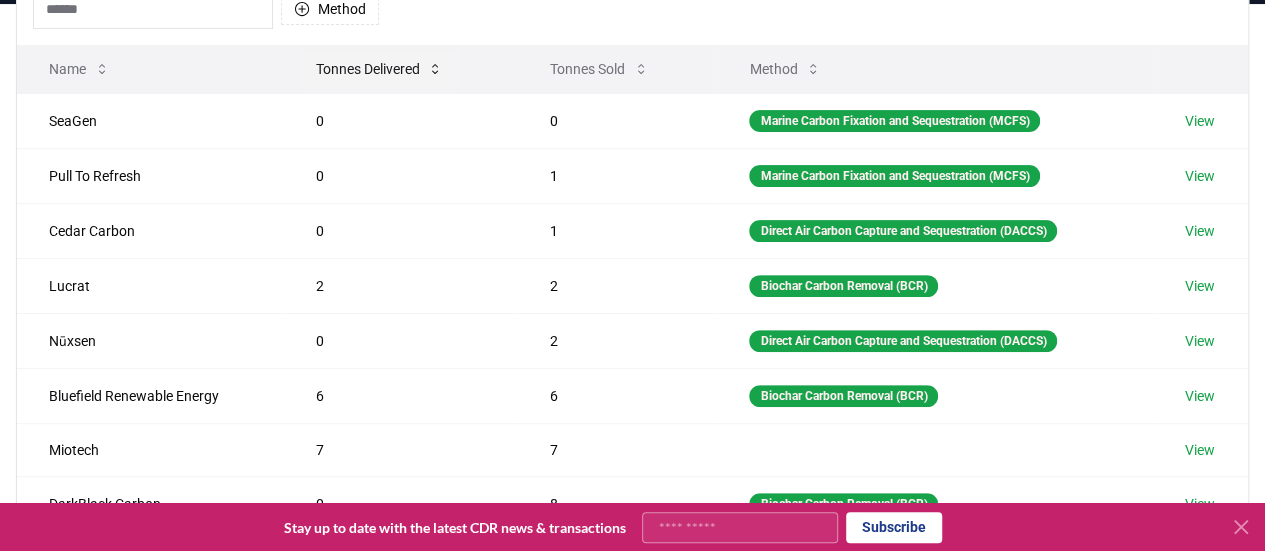 click on "Tonnes Delivered" at bounding box center [379, 69] 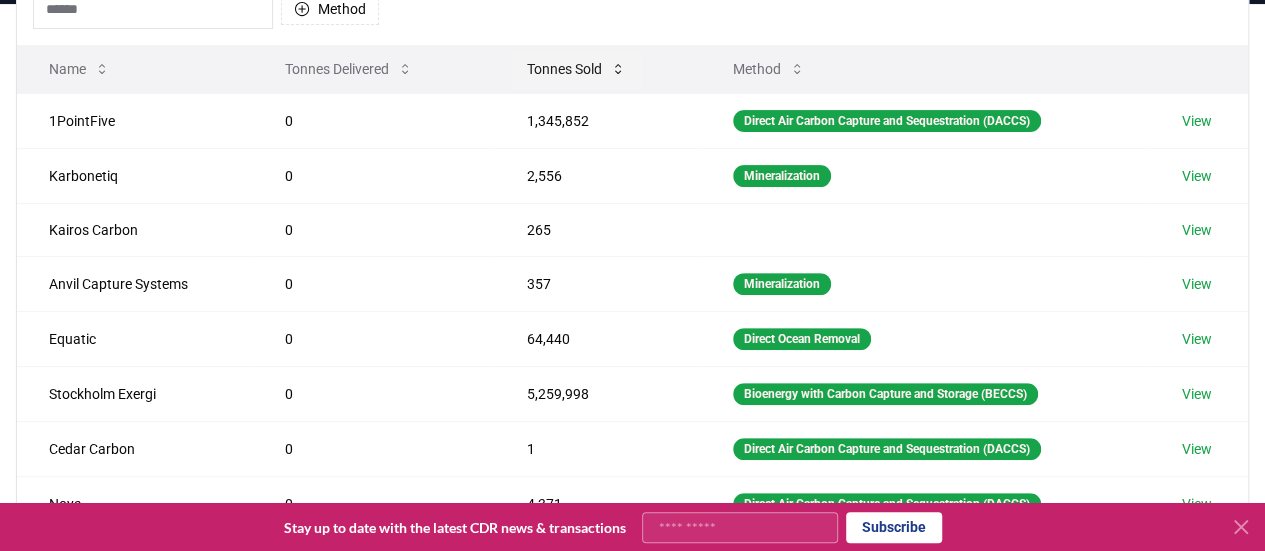 click on "Tonnes Sold" at bounding box center [576, 69] 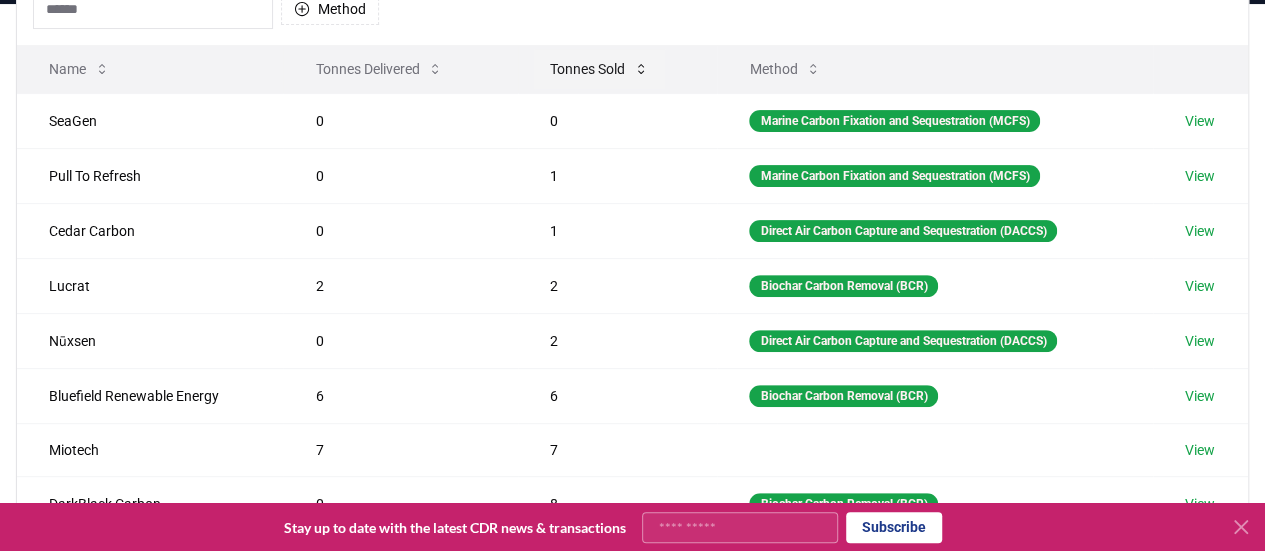 click on "Tonnes Sold" at bounding box center (599, 69) 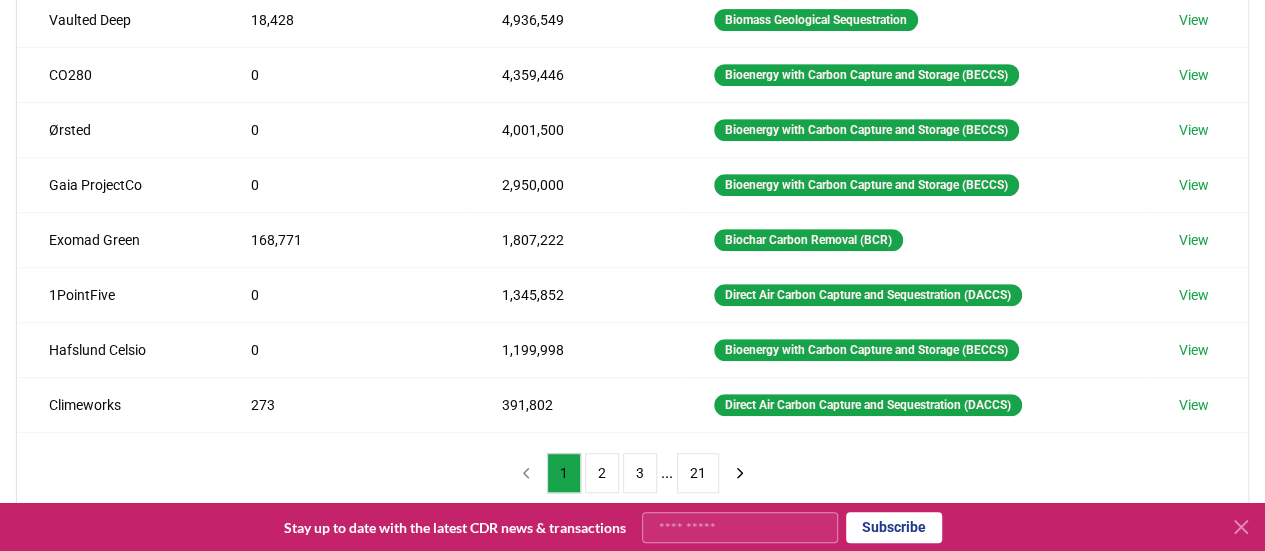 scroll, scrollTop: 477, scrollLeft: 0, axis: vertical 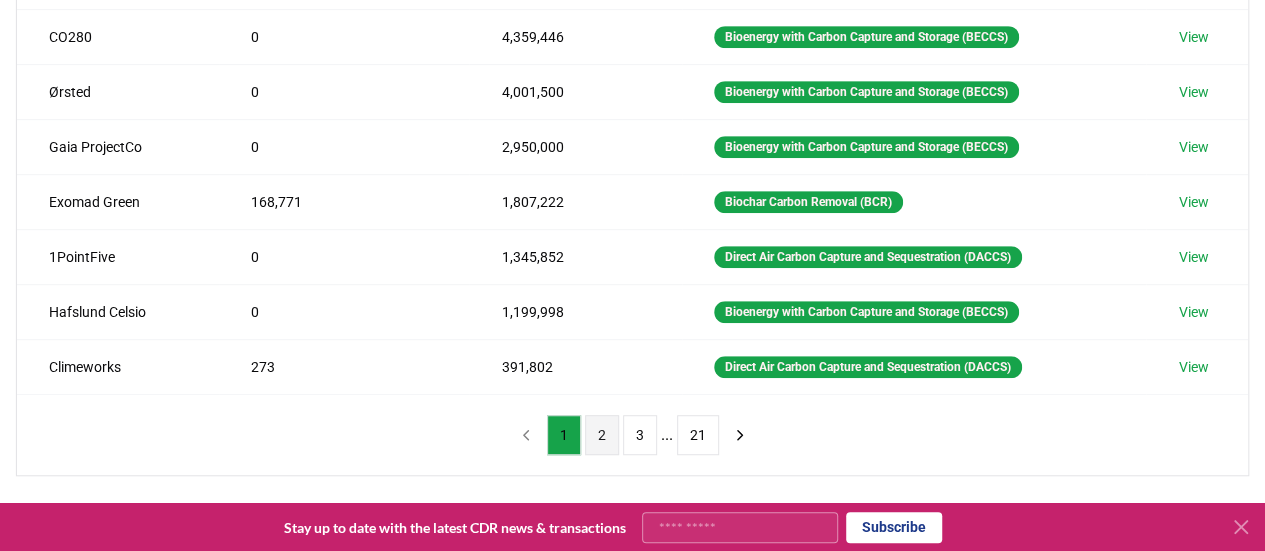 click on "2" at bounding box center [602, 435] 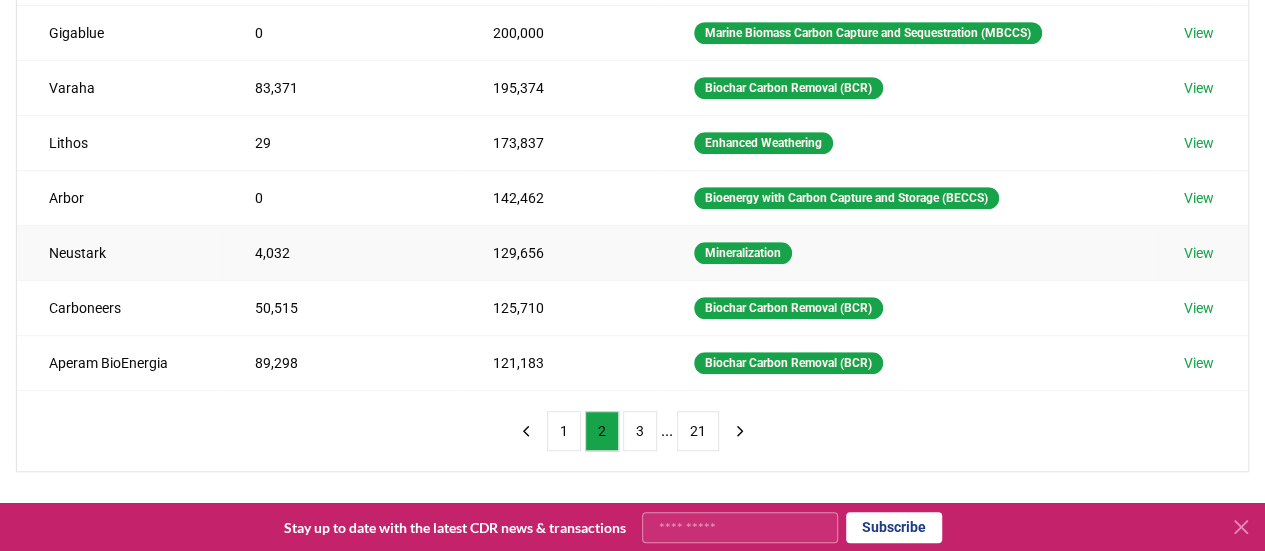 scroll, scrollTop: 484, scrollLeft: 0, axis: vertical 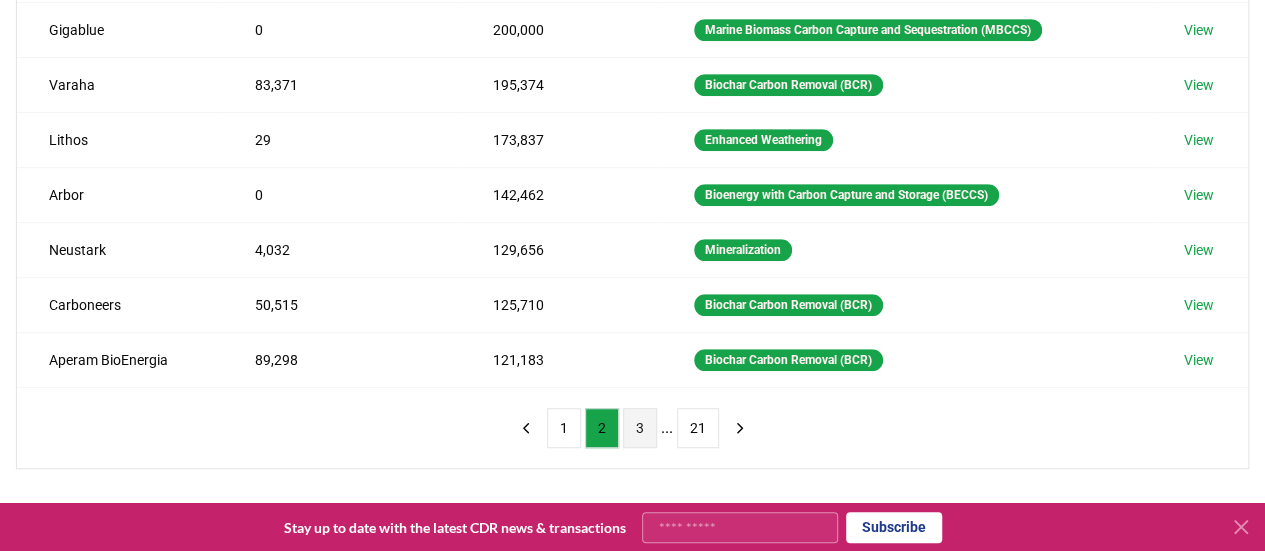 click on "3" at bounding box center (640, 428) 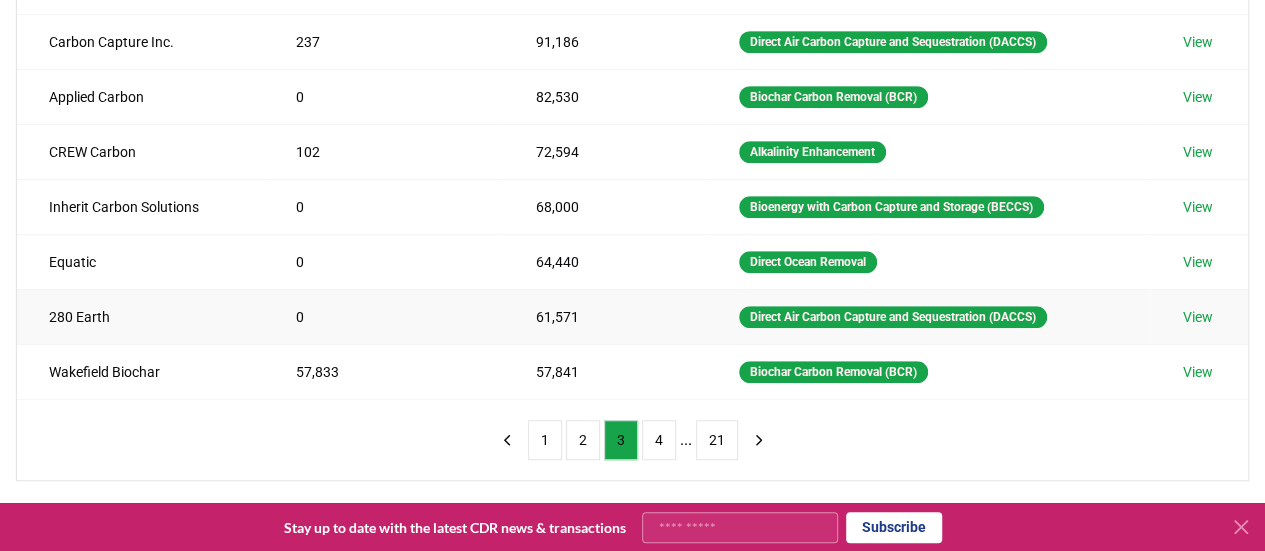 scroll, scrollTop: 473, scrollLeft: 0, axis: vertical 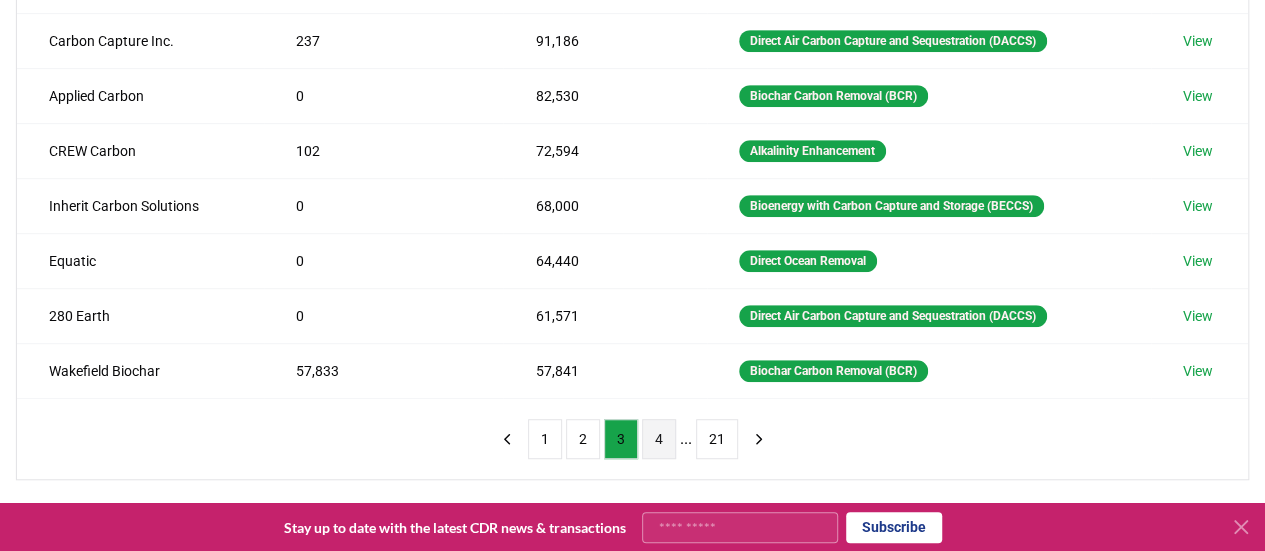 click on "4" at bounding box center [659, 439] 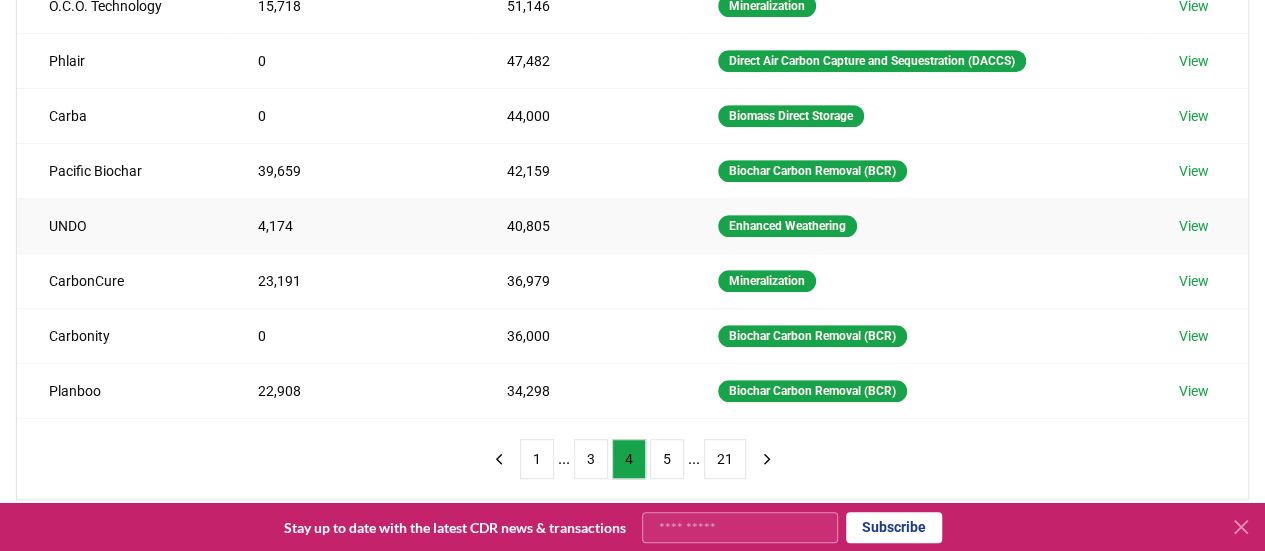 scroll, scrollTop: 457, scrollLeft: 0, axis: vertical 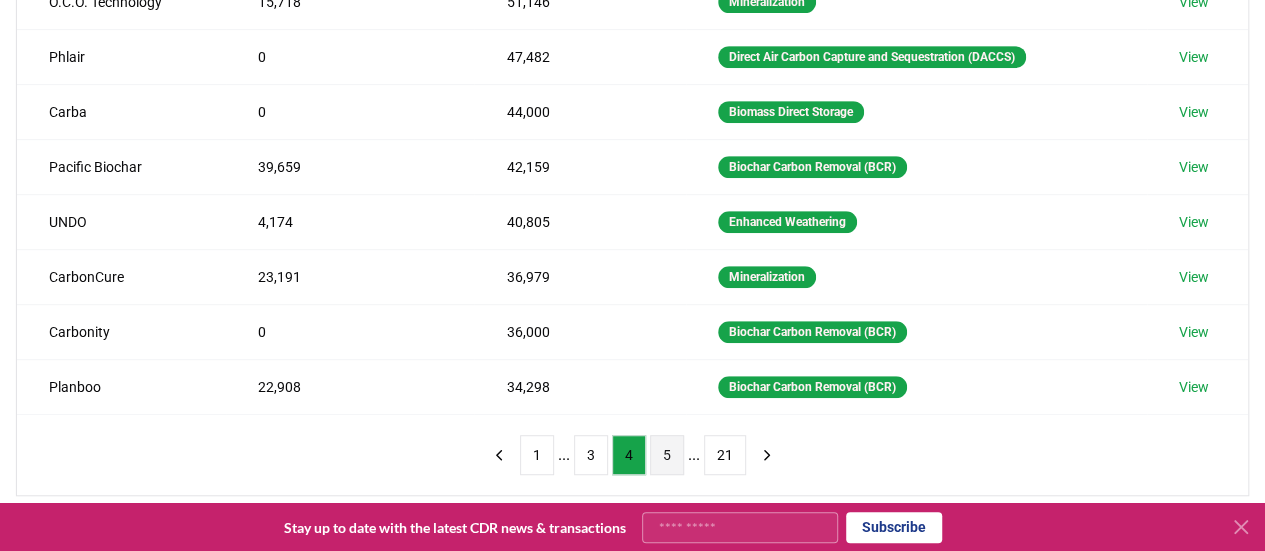 click on "5" at bounding box center [667, 455] 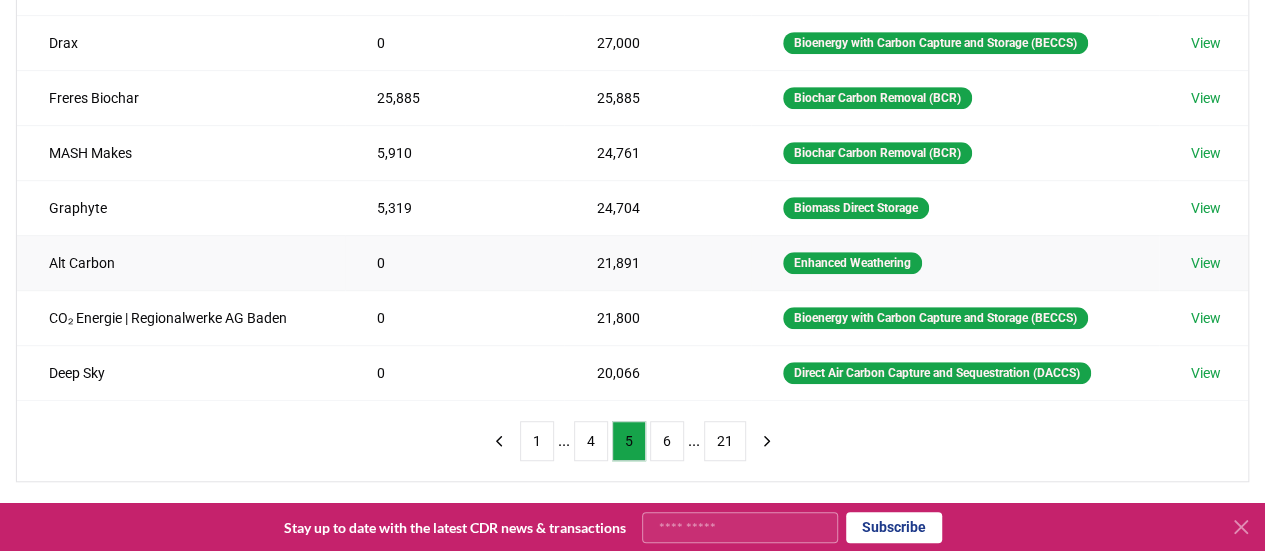 scroll, scrollTop: 533, scrollLeft: 0, axis: vertical 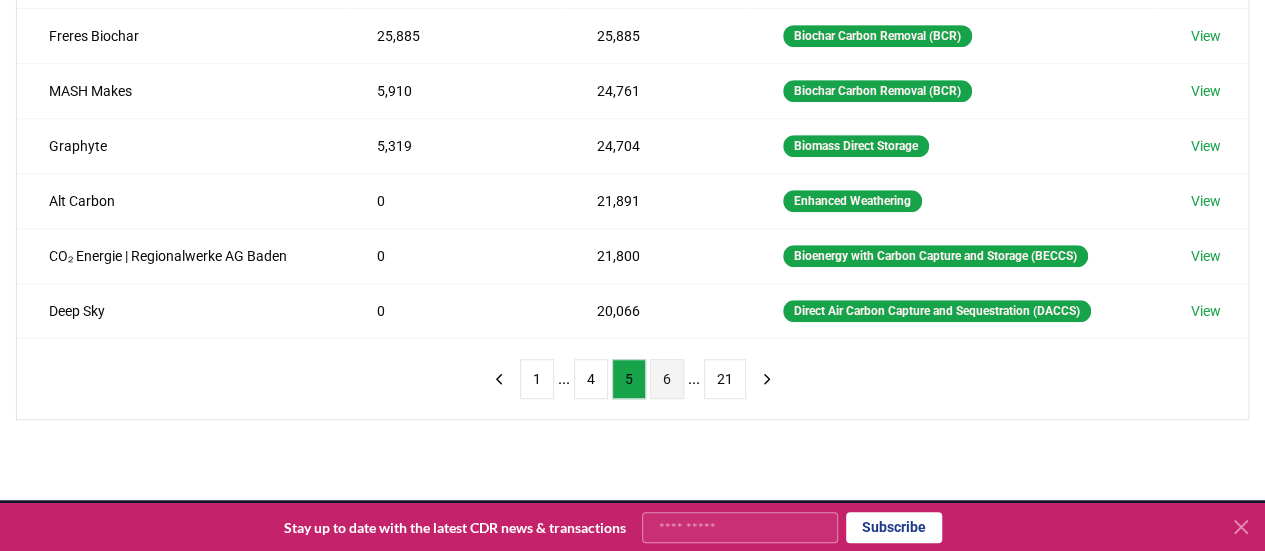 click on "6" at bounding box center (667, 379) 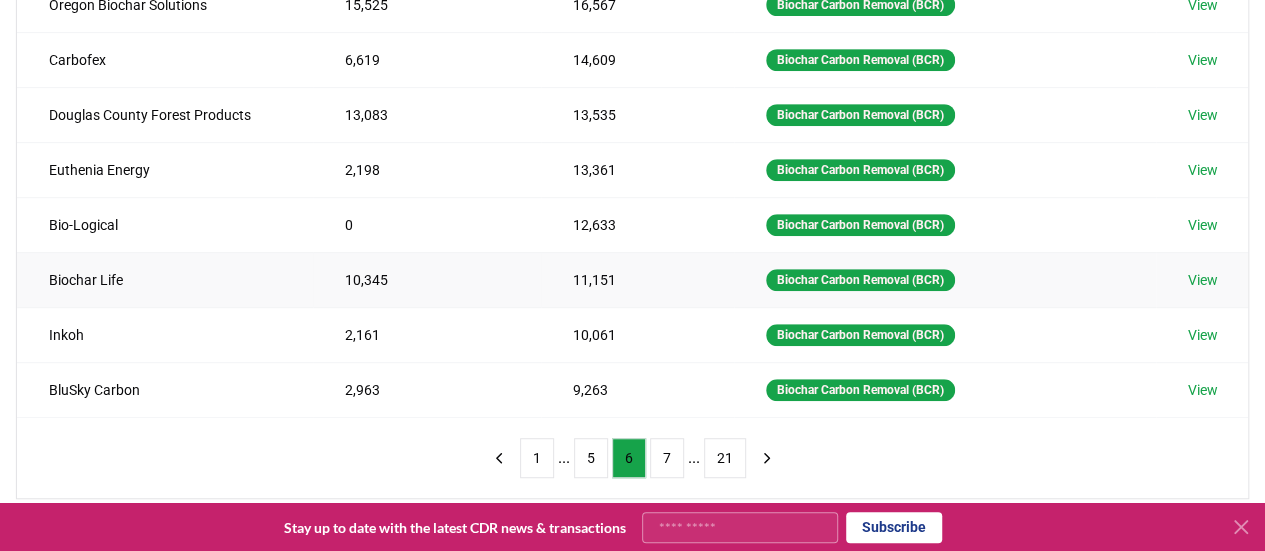 scroll, scrollTop: 455, scrollLeft: 0, axis: vertical 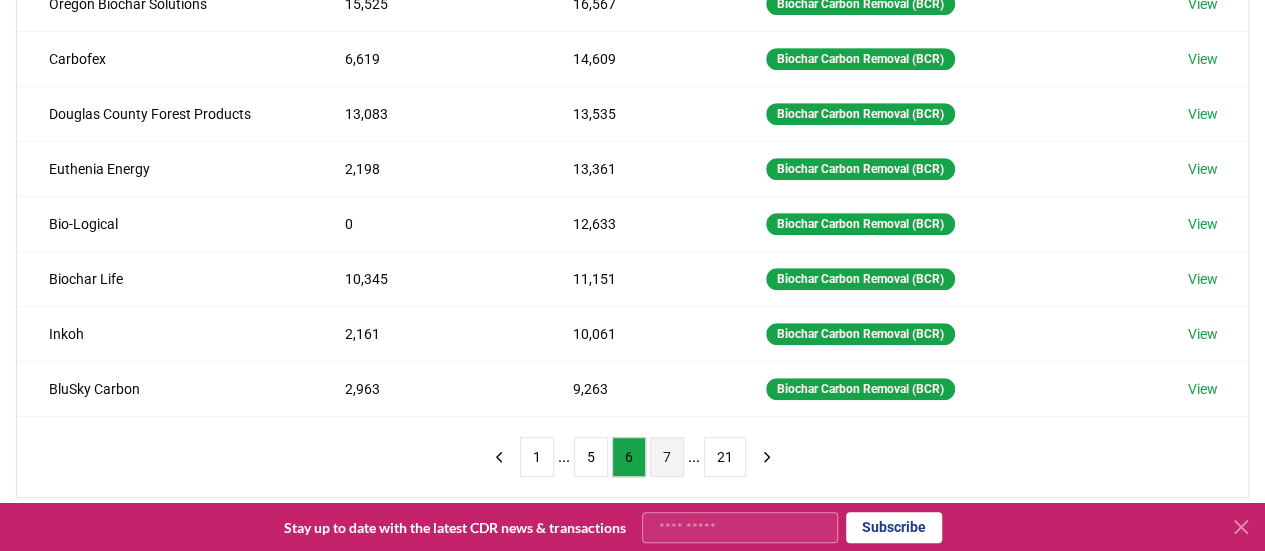 click on "7" at bounding box center (667, 457) 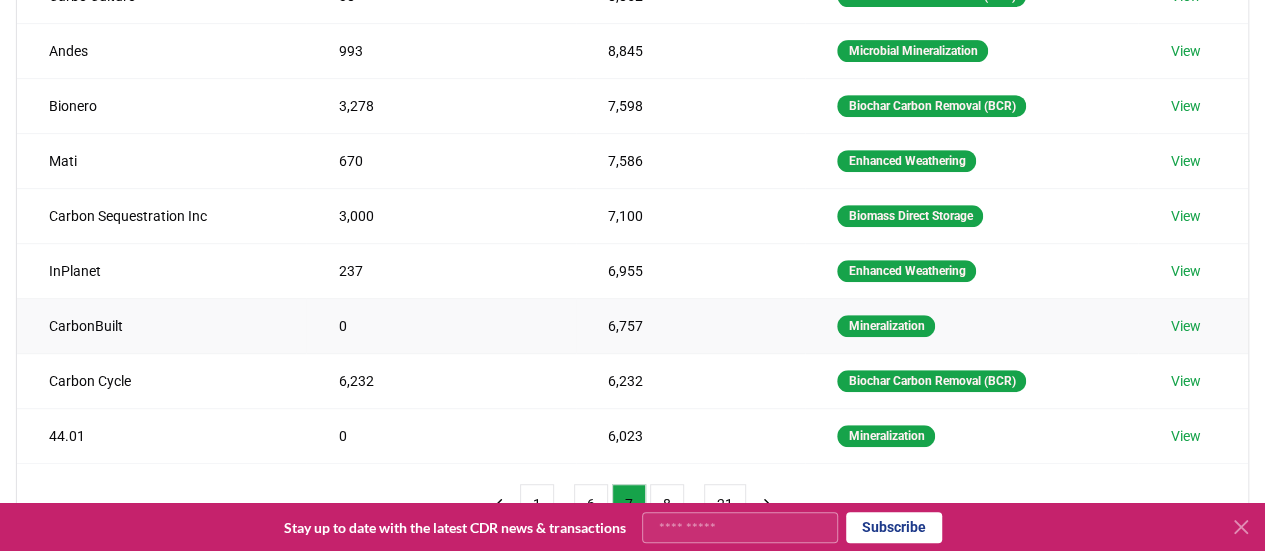 scroll, scrollTop: 452, scrollLeft: 0, axis: vertical 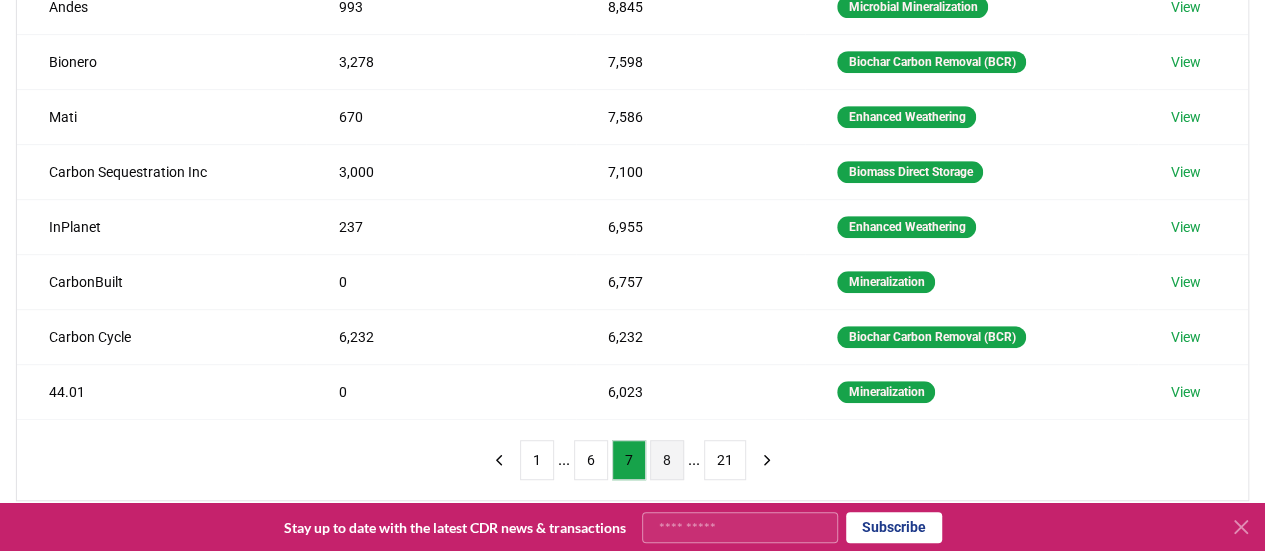 click on "8" at bounding box center [667, 460] 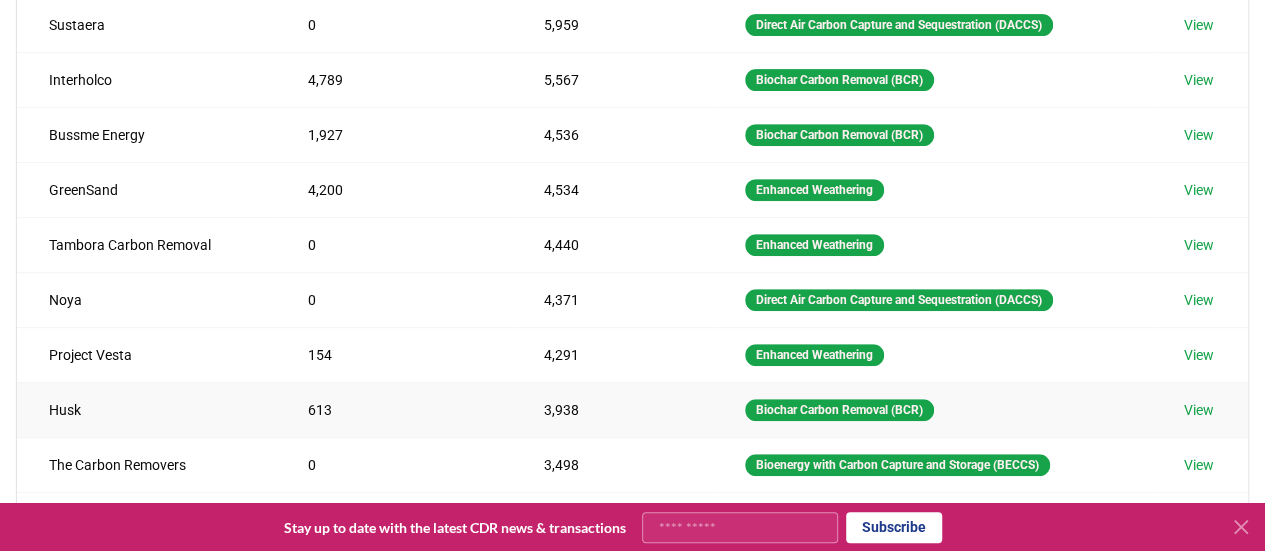 scroll, scrollTop: 446, scrollLeft: 0, axis: vertical 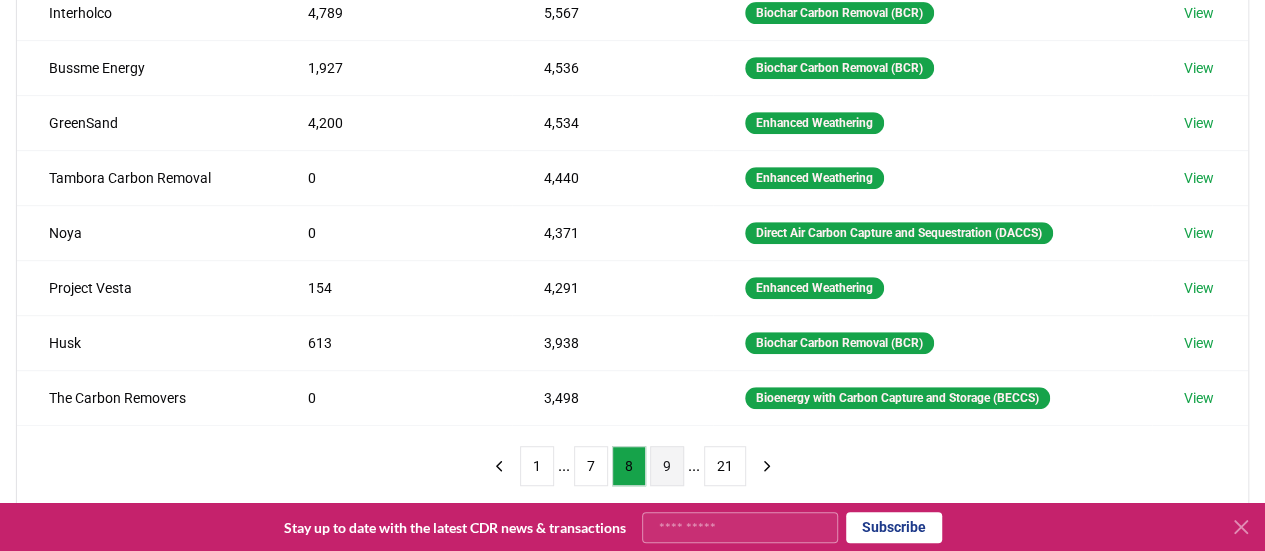 click on "9" at bounding box center (667, 466) 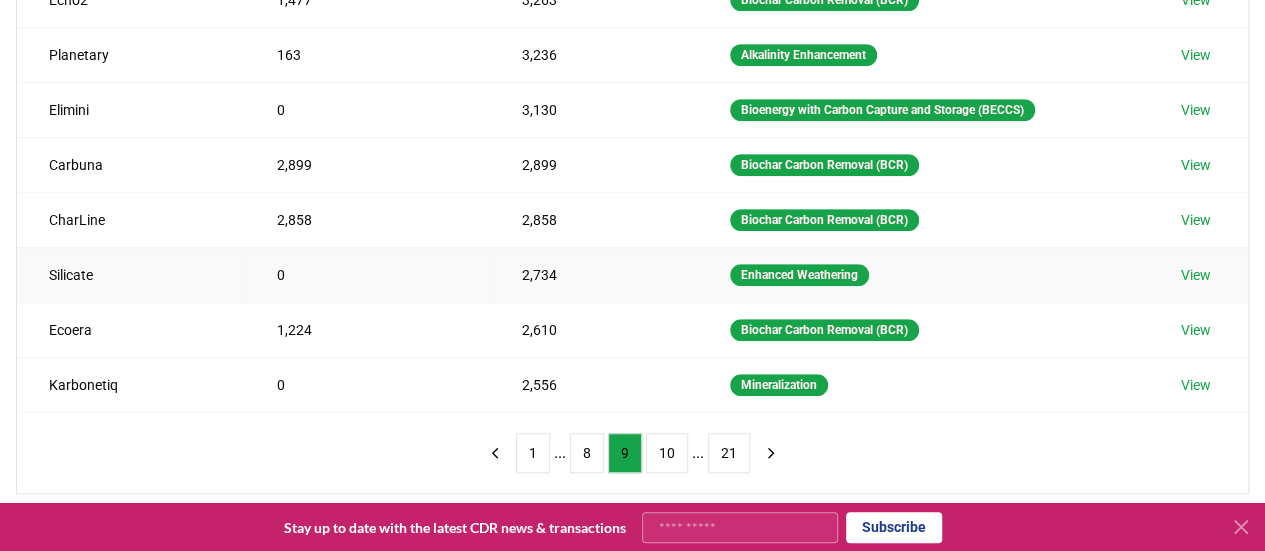 scroll, scrollTop: 460, scrollLeft: 0, axis: vertical 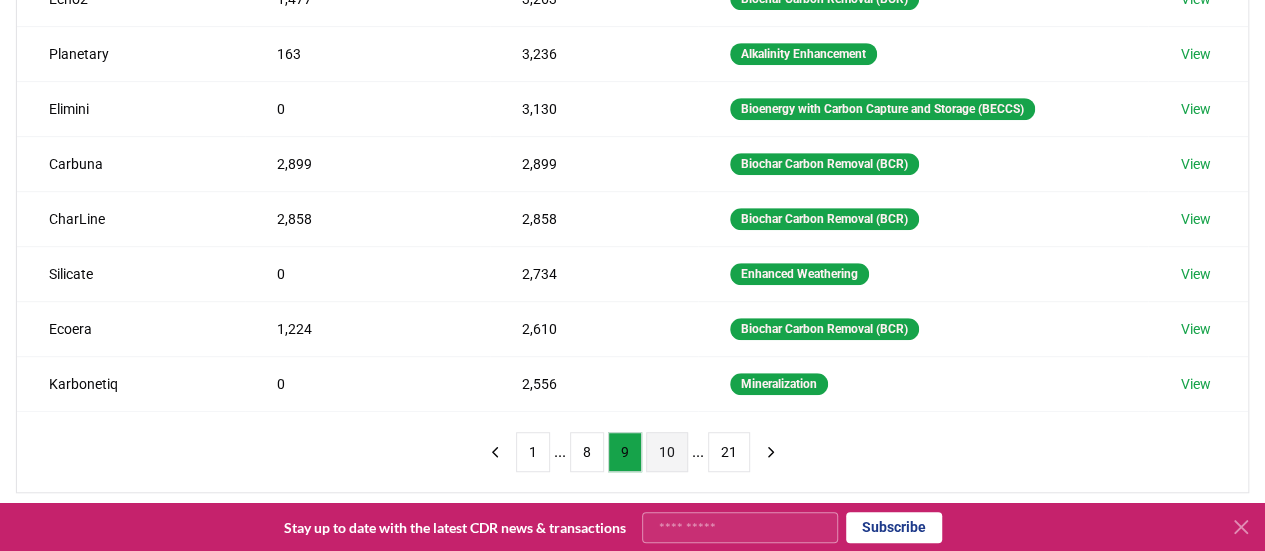 click on "10" at bounding box center (667, 452) 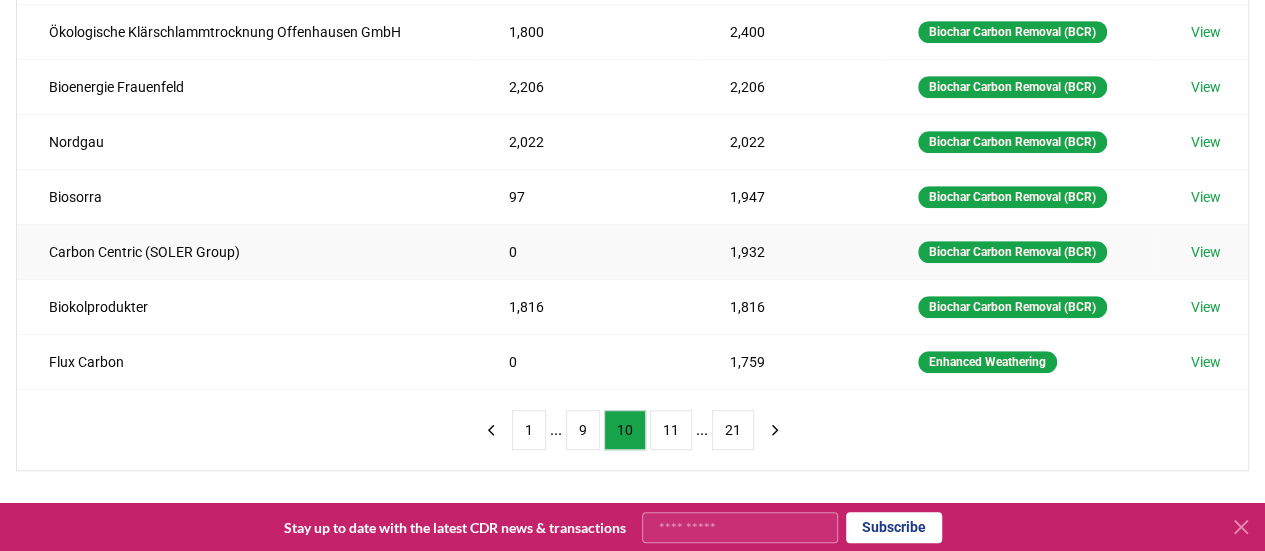 scroll, scrollTop: 484, scrollLeft: 0, axis: vertical 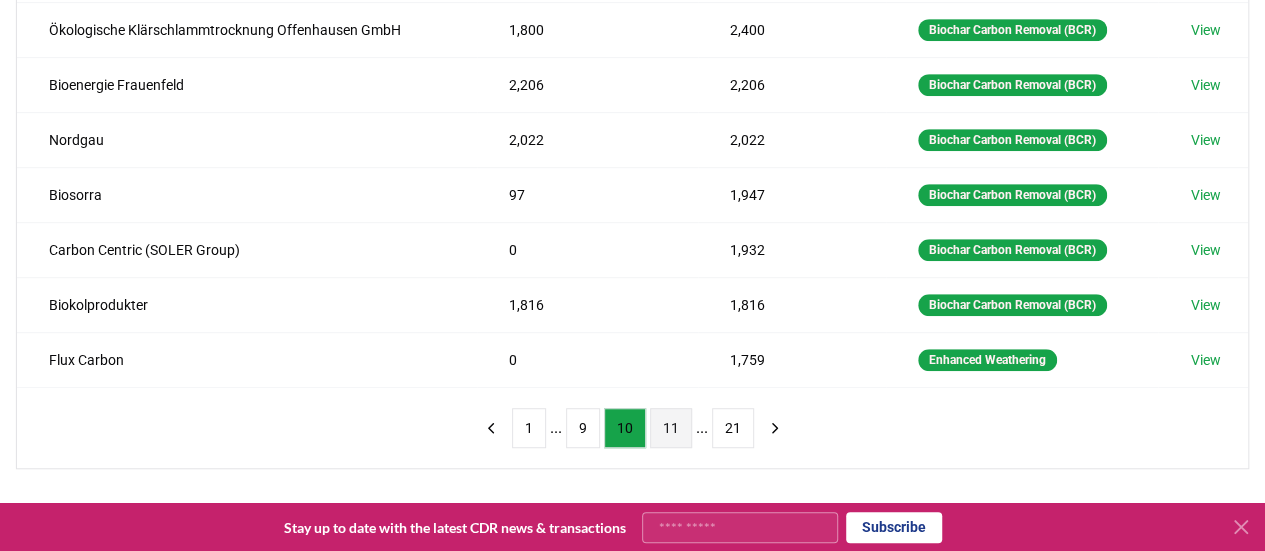 click on "11" at bounding box center (671, 428) 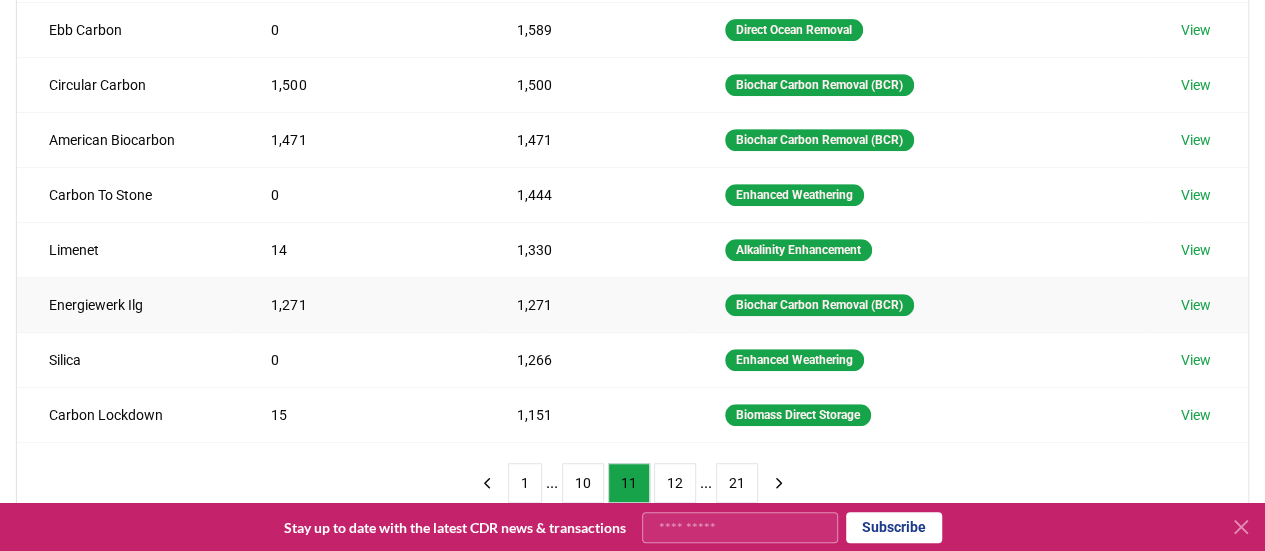 scroll, scrollTop: 432, scrollLeft: 0, axis: vertical 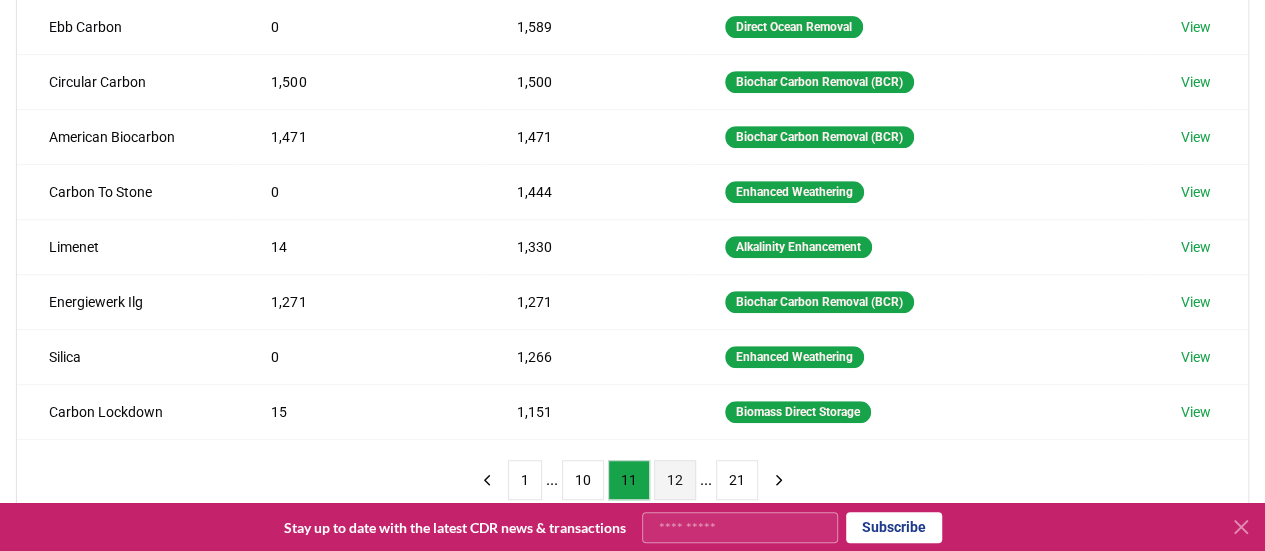 click on "12" at bounding box center [675, 480] 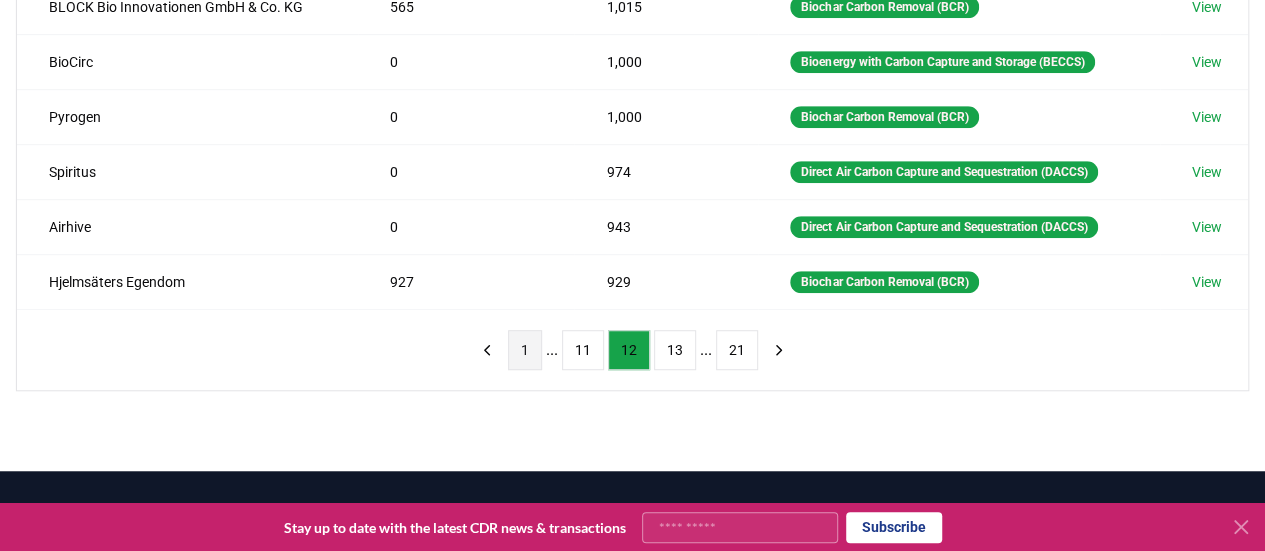 scroll, scrollTop: 563, scrollLeft: 0, axis: vertical 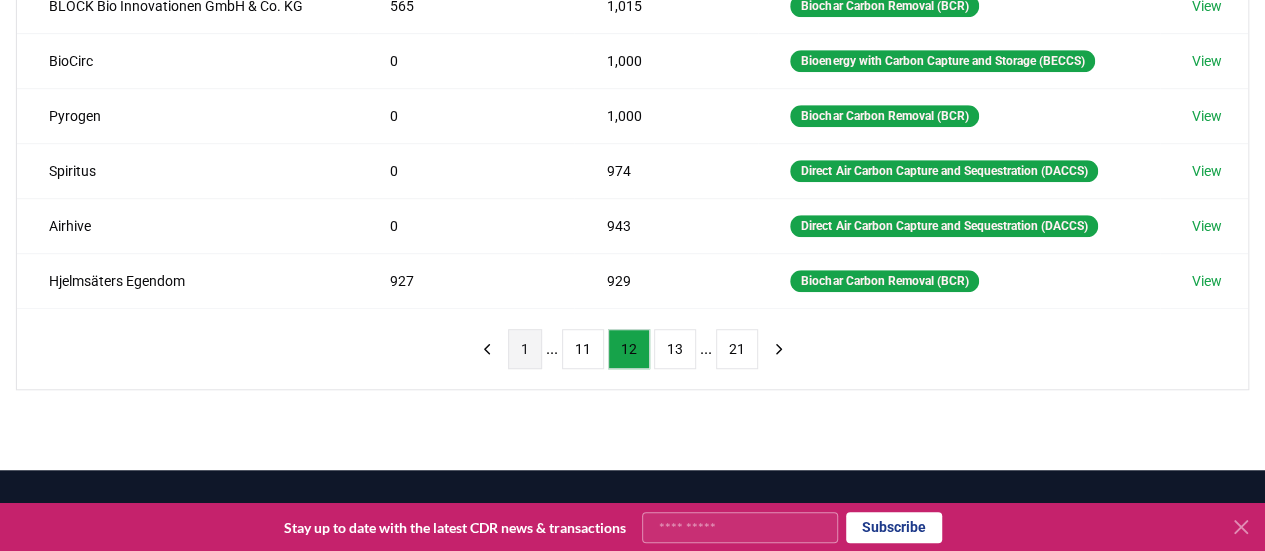 click on "1" at bounding box center (525, 349) 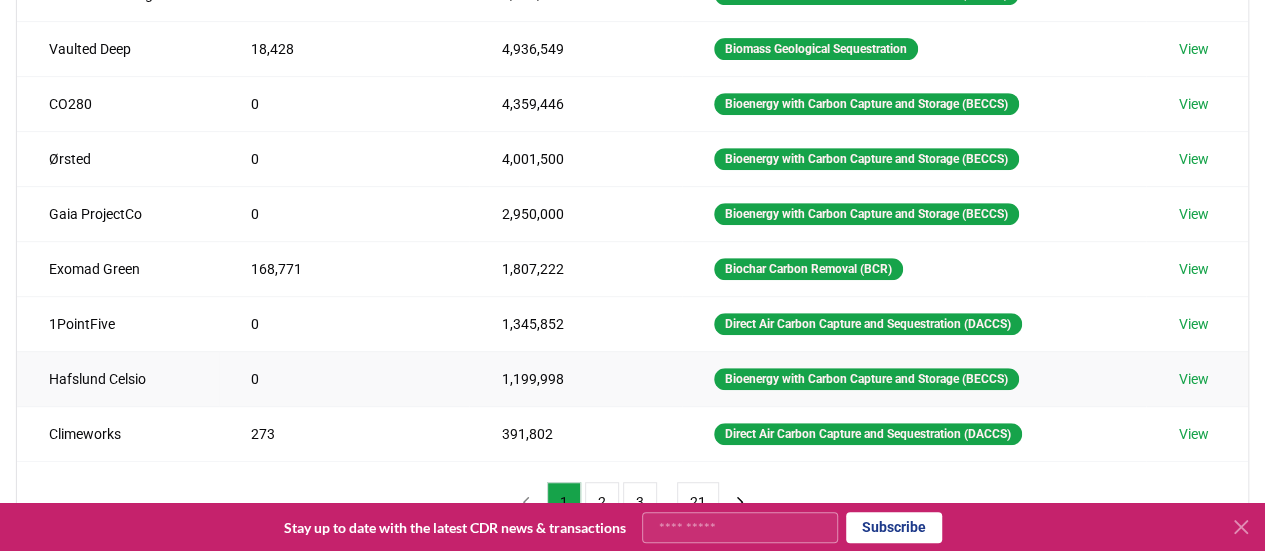 scroll, scrollTop: 456, scrollLeft: 0, axis: vertical 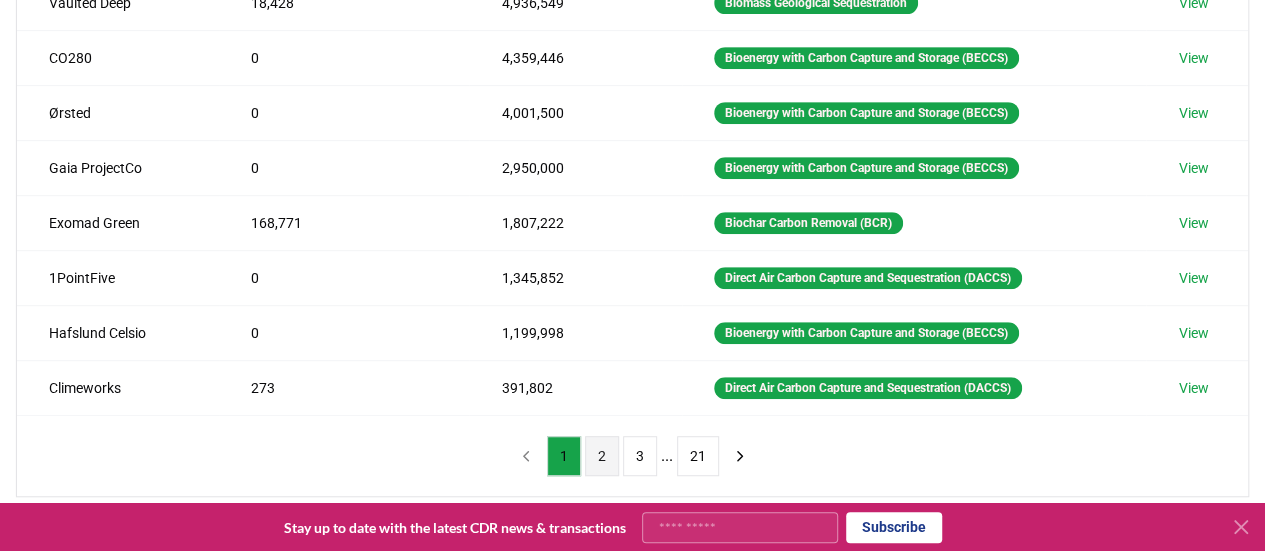 click on "2" at bounding box center (602, 456) 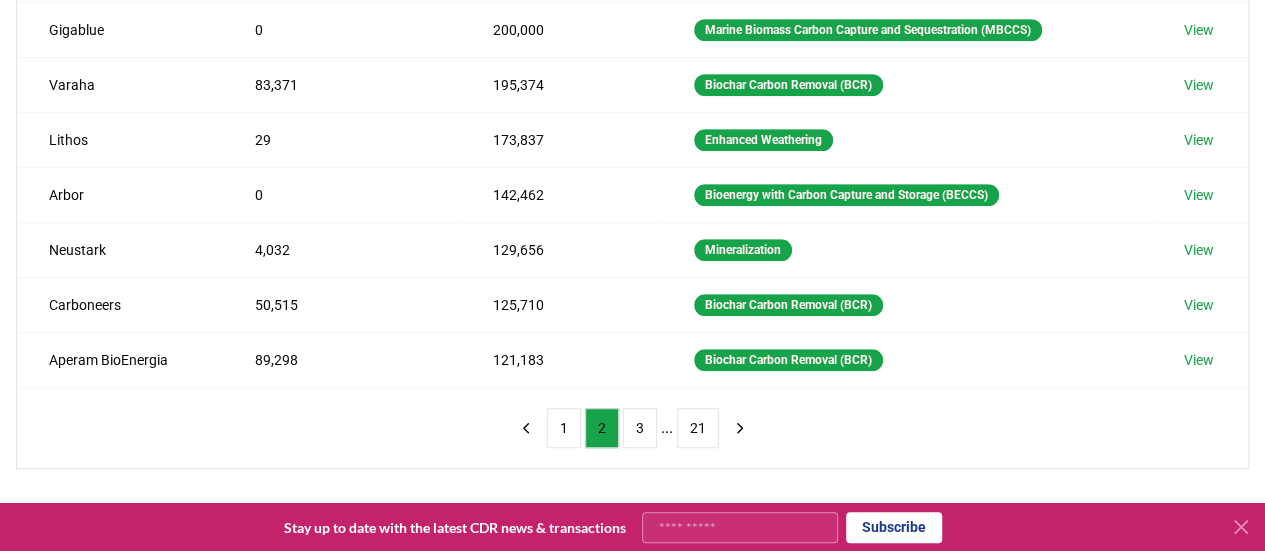 scroll, scrollTop: 485, scrollLeft: 0, axis: vertical 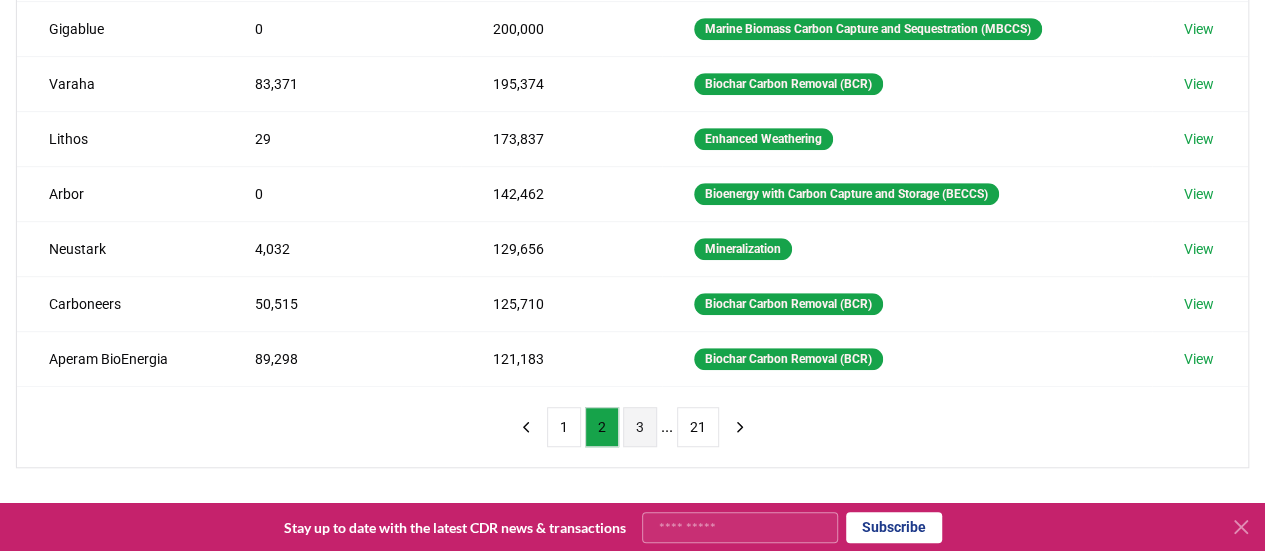 click on "3" at bounding box center [640, 427] 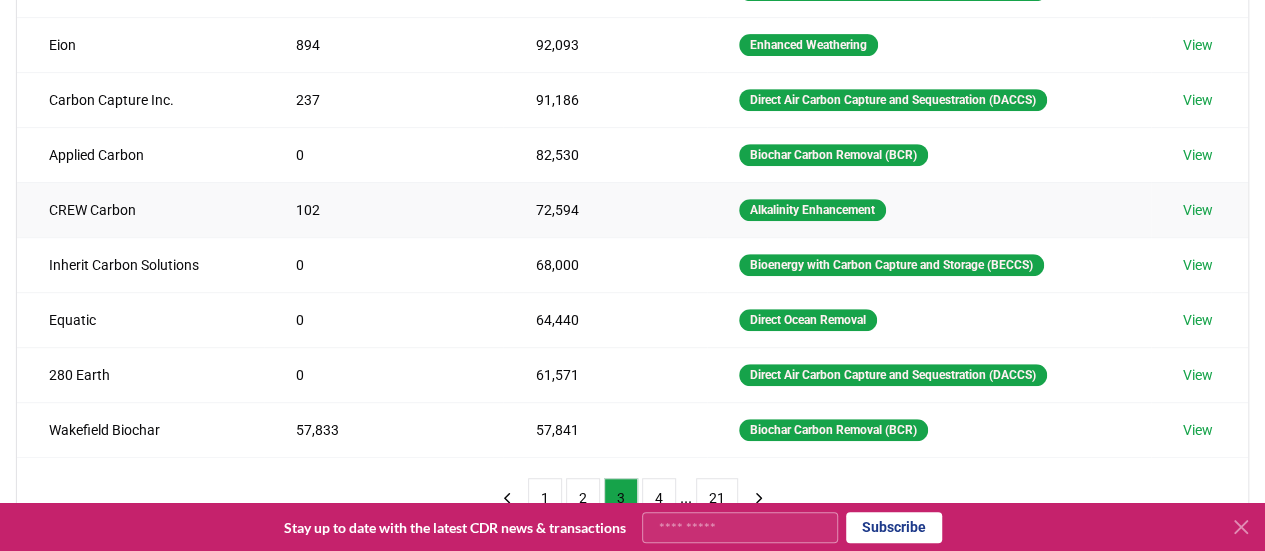 scroll, scrollTop: 421, scrollLeft: 0, axis: vertical 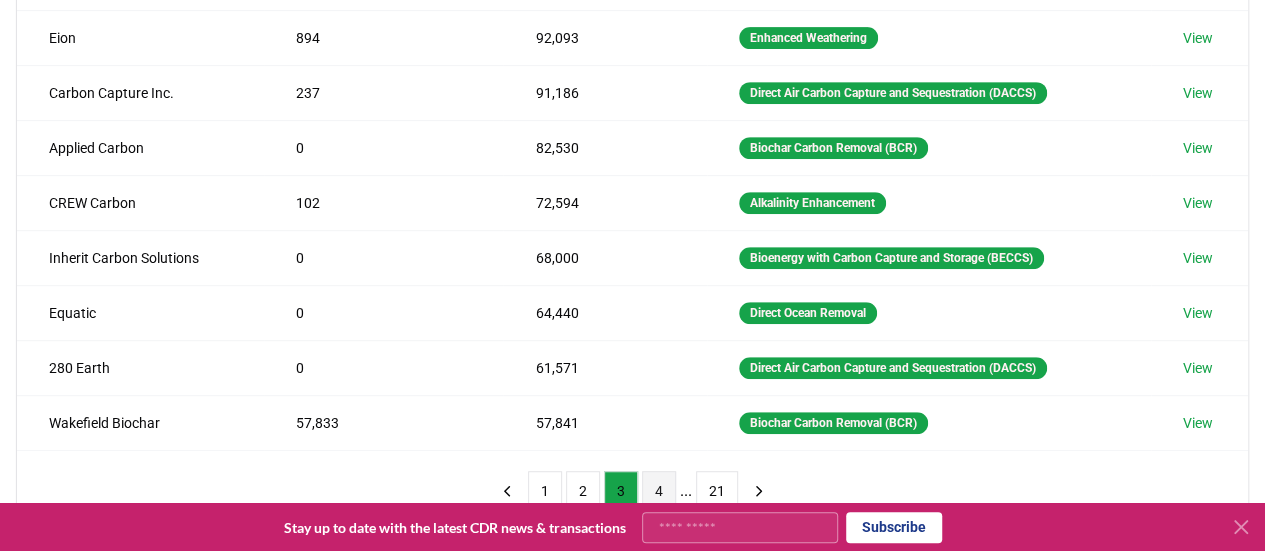 click on "4" at bounding box center (659, 491) 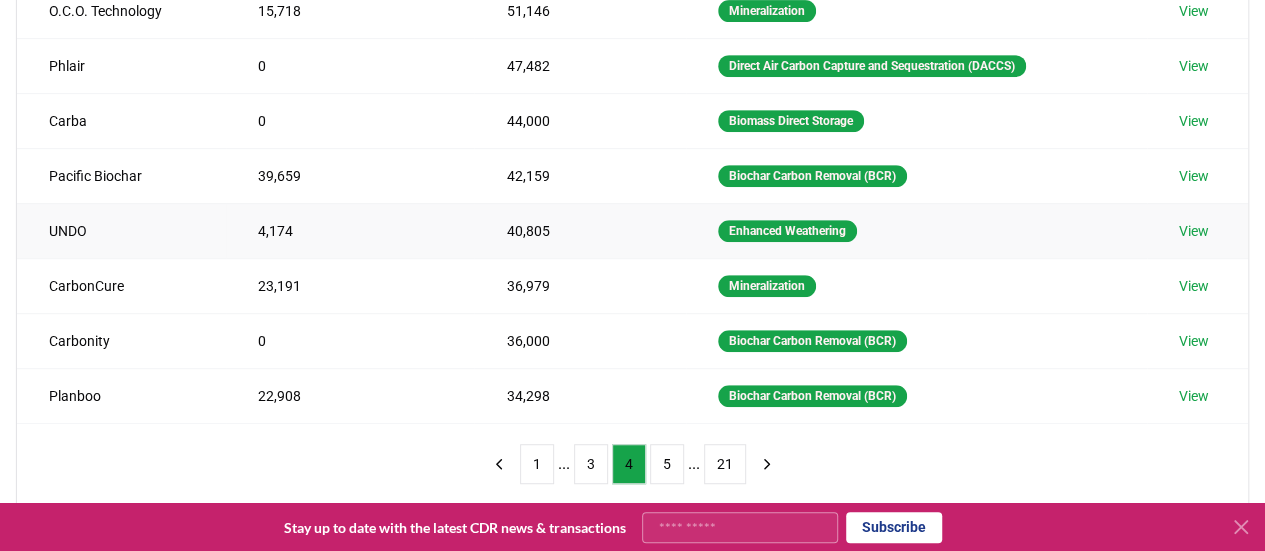scroll, scrollTop: 449, scrollLeft: 0, axis: vertical 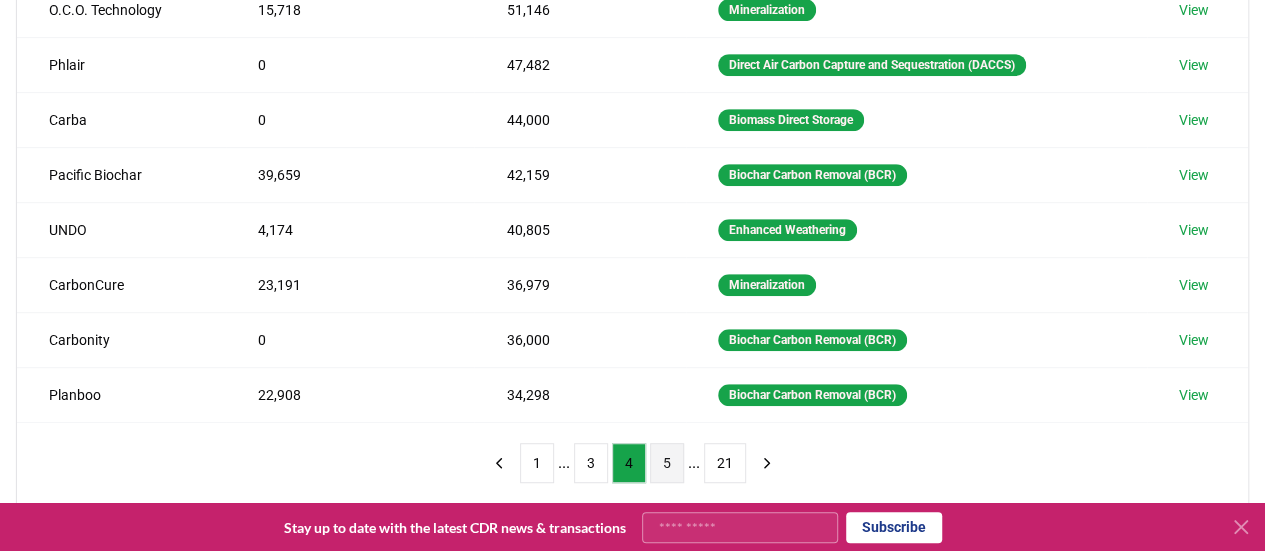 click on "5" at bounding box center [667, 463] 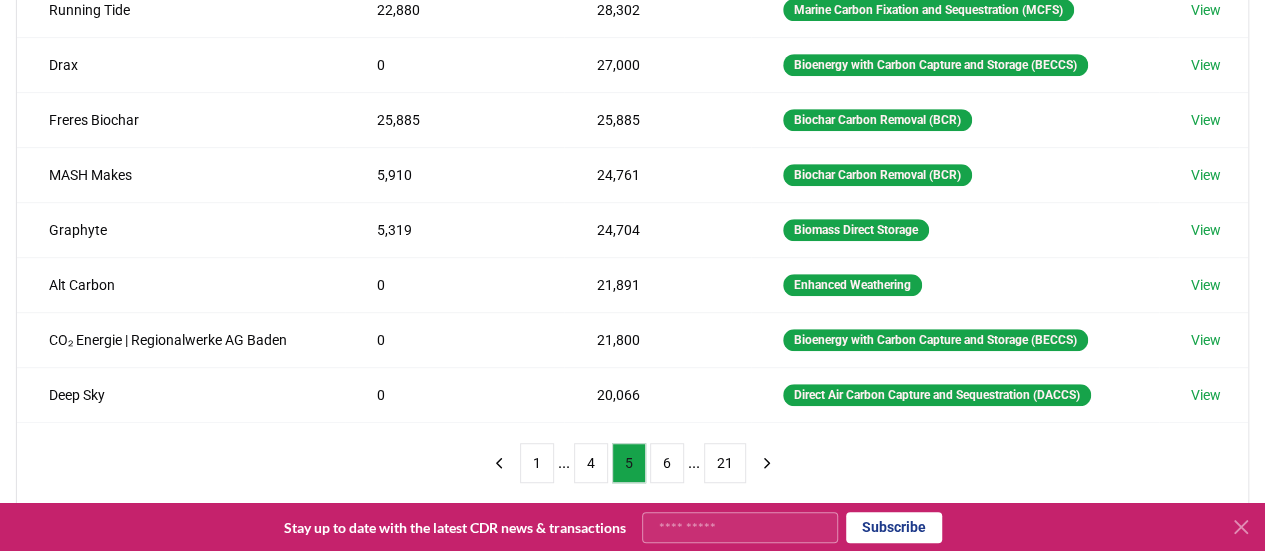 click on "6" at bounding box center [667, 463] 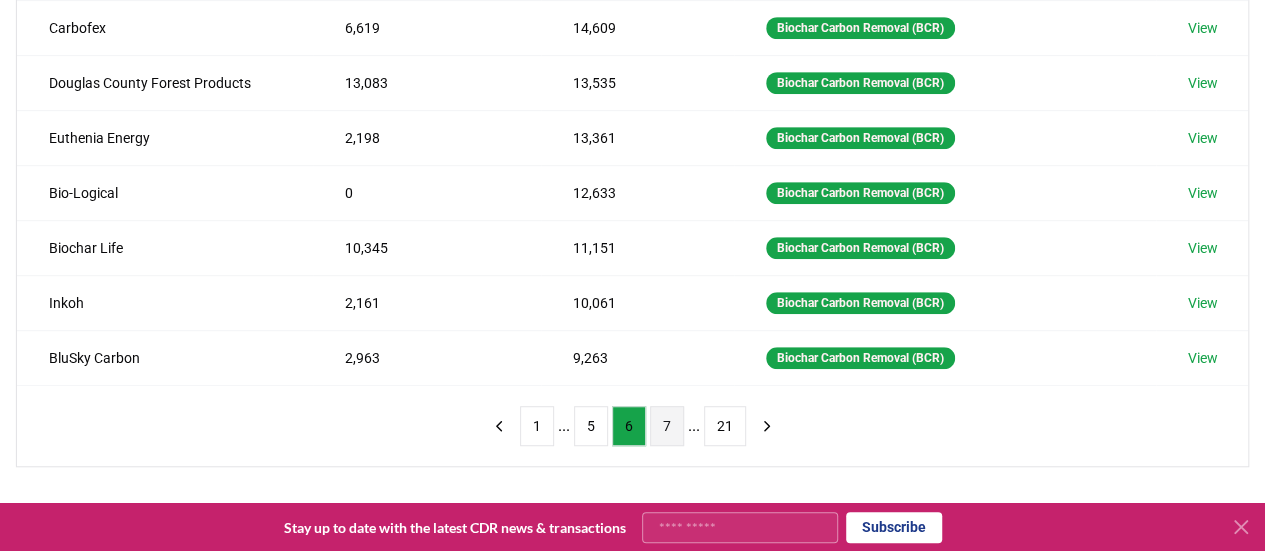 scroll, scrollTop: 487, scrollLeft: 0, axis: vertical 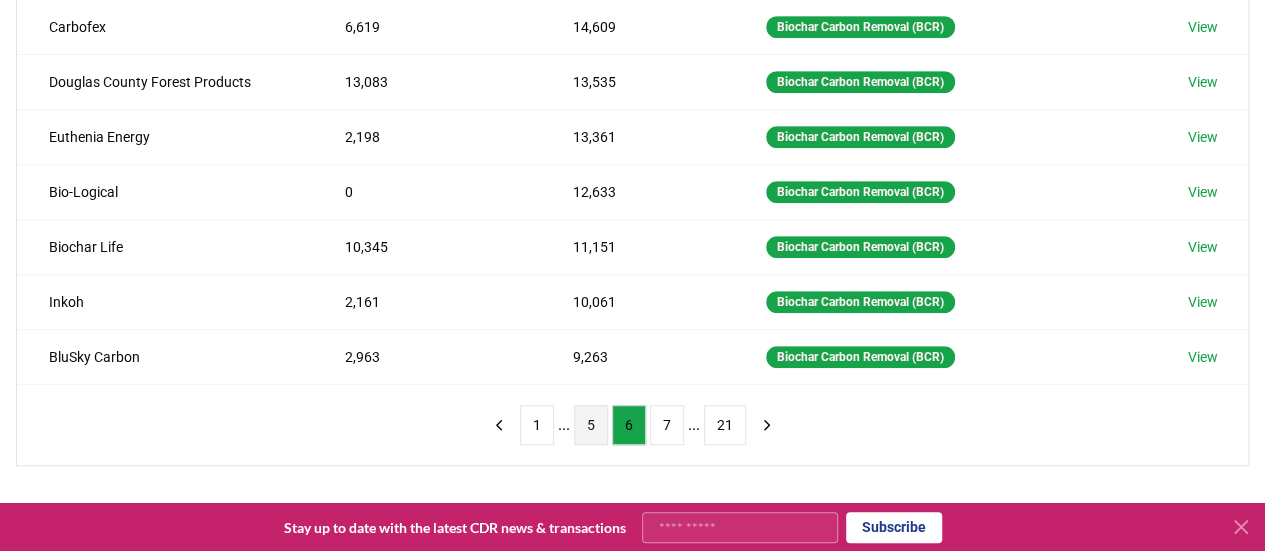 click on "5" at bounding box center [591, 425] 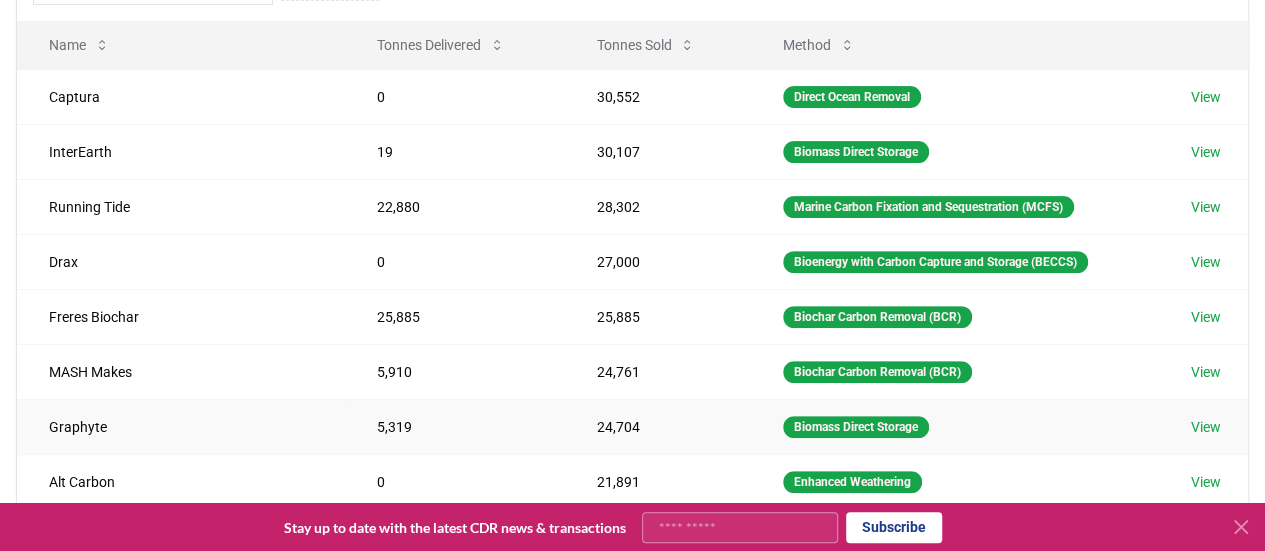 scroll, scrollTop: 251, scrollLeft: 0, axis: vertical 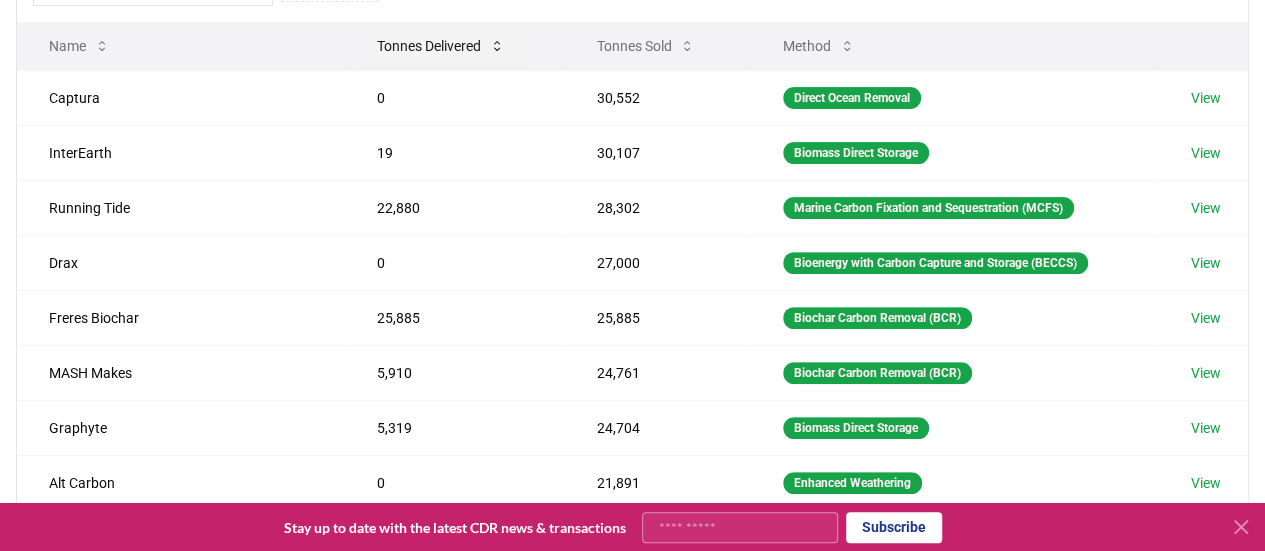 drag, startPoint x: 448, startPoint y: 53, endPoint x: 428, endPoint y: 45, distance: 21.540659 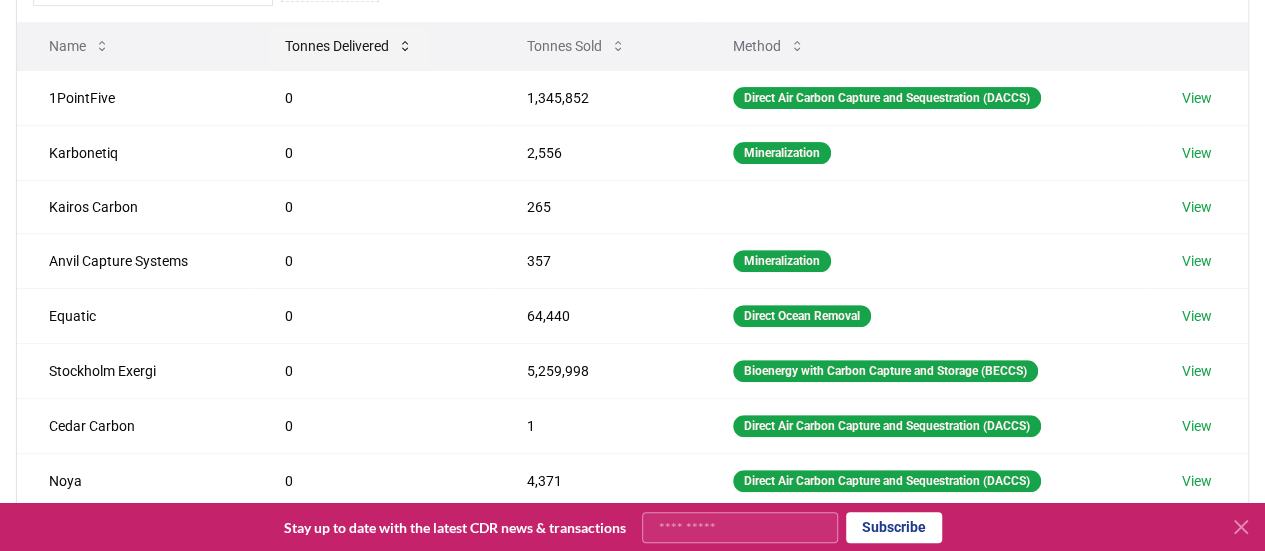 click on "Tonnes Delivered" at bounding box center (349, 46) 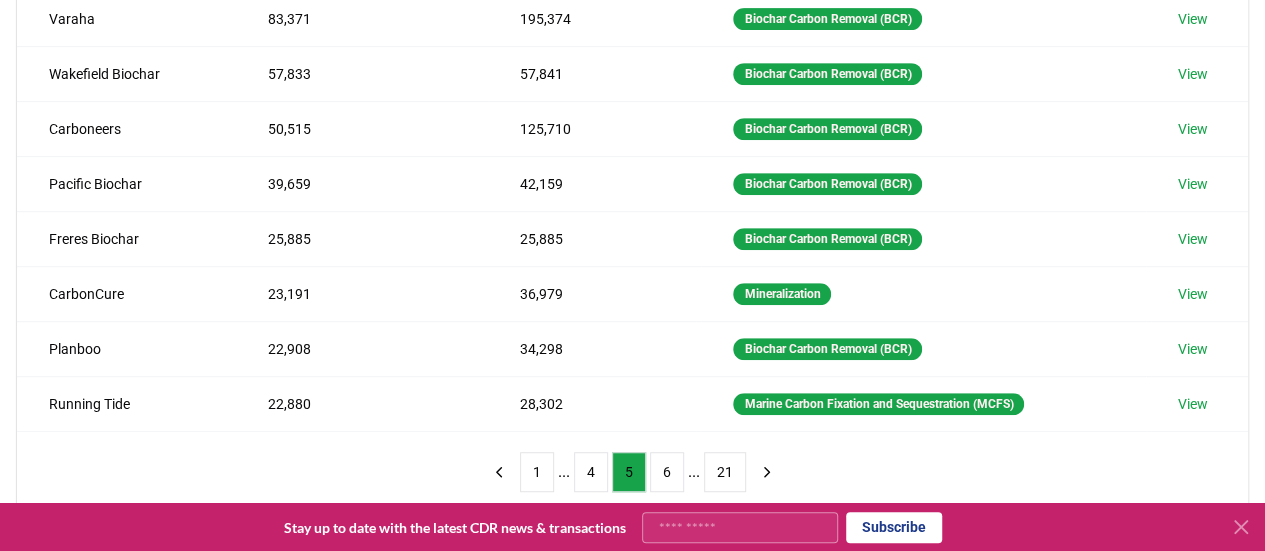 scroll, scrollTop: 448, scrollLeft: 0, axis: vertical 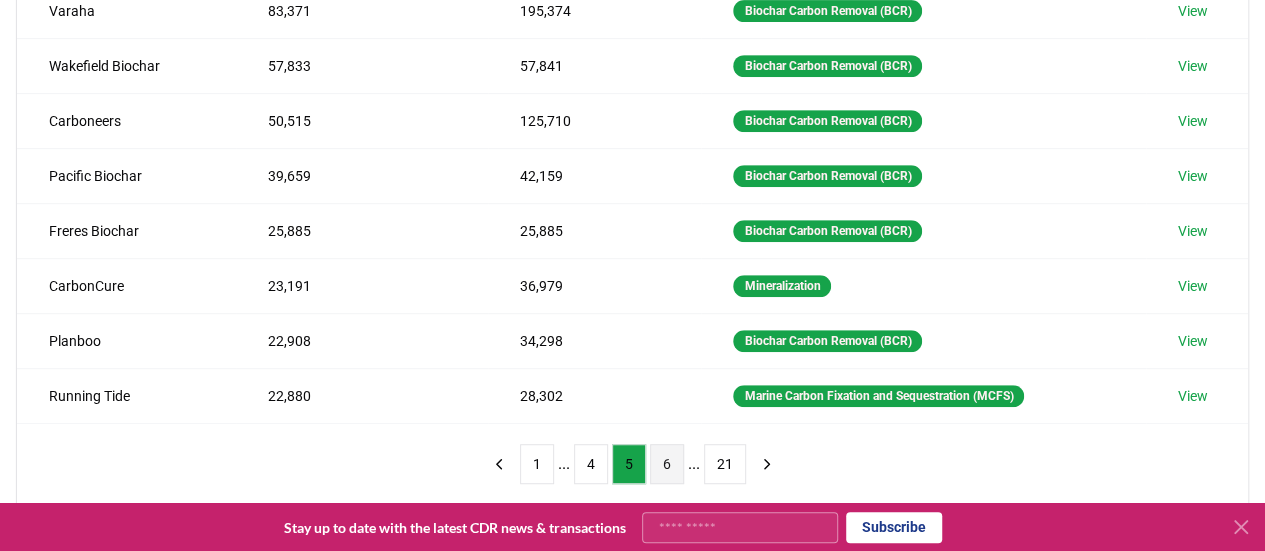 click on "6" at bounding box center (667, 464) 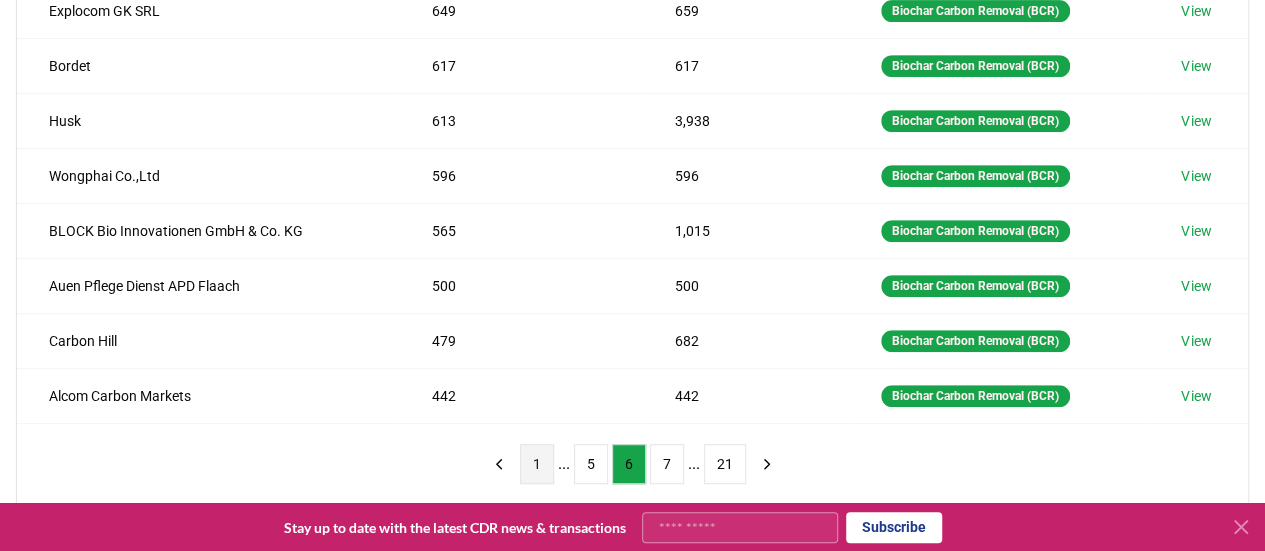 click on "1" at bounding box center [537, 464] 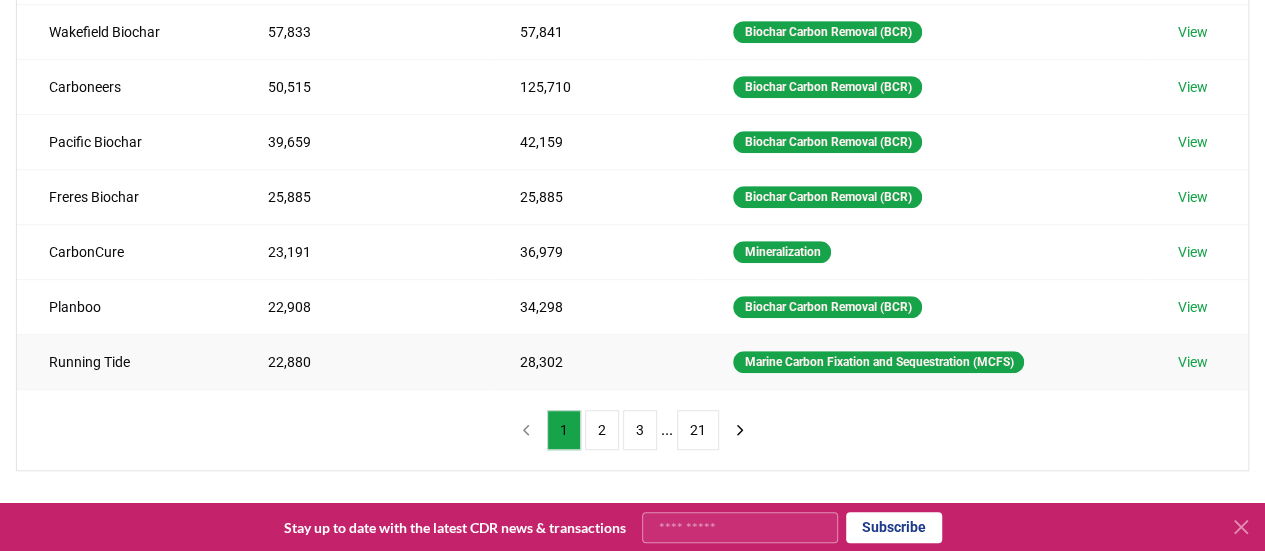 scroll, scrollTop: 485, scrollLeft: 0, axis: vertical 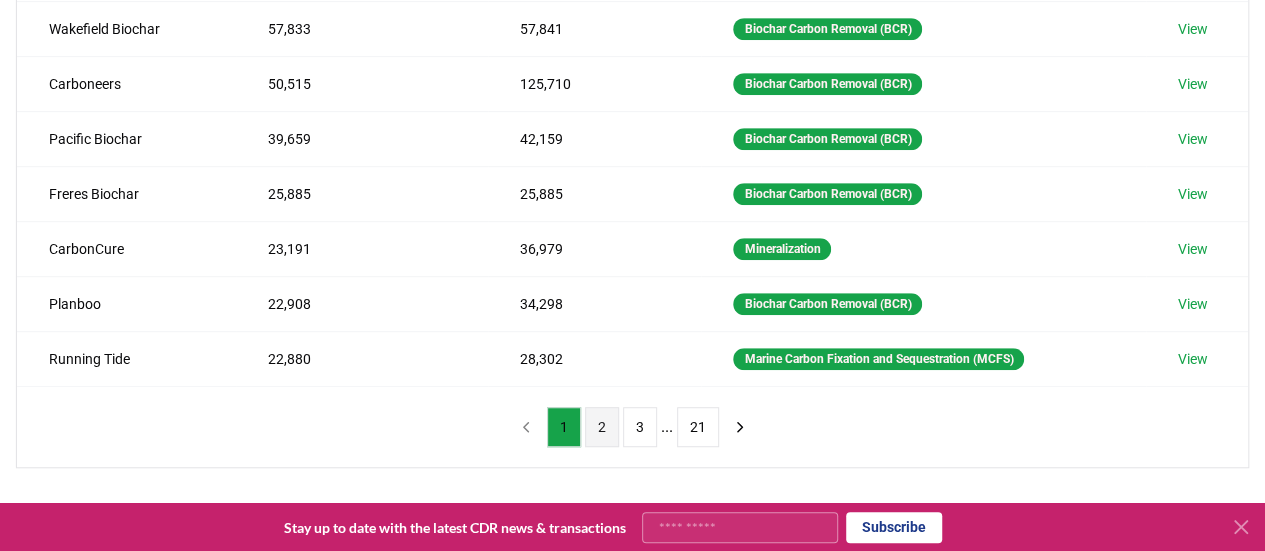 click on "2" at bounding box center (602, 427) 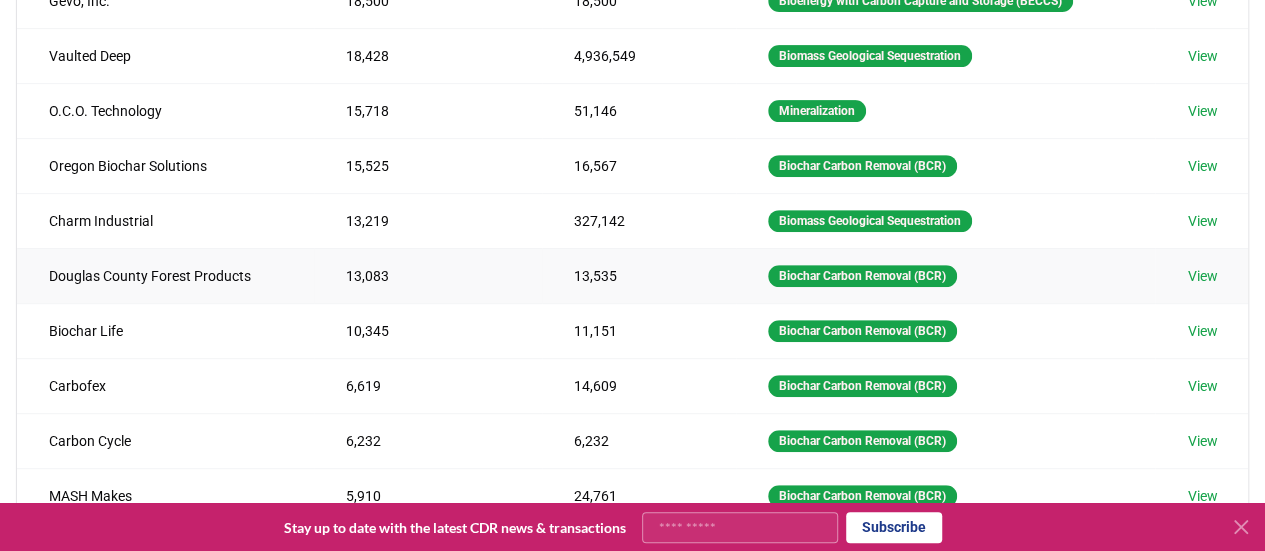 scroll, scrollTop: 350, scrollLeft: 0, axis: vertical 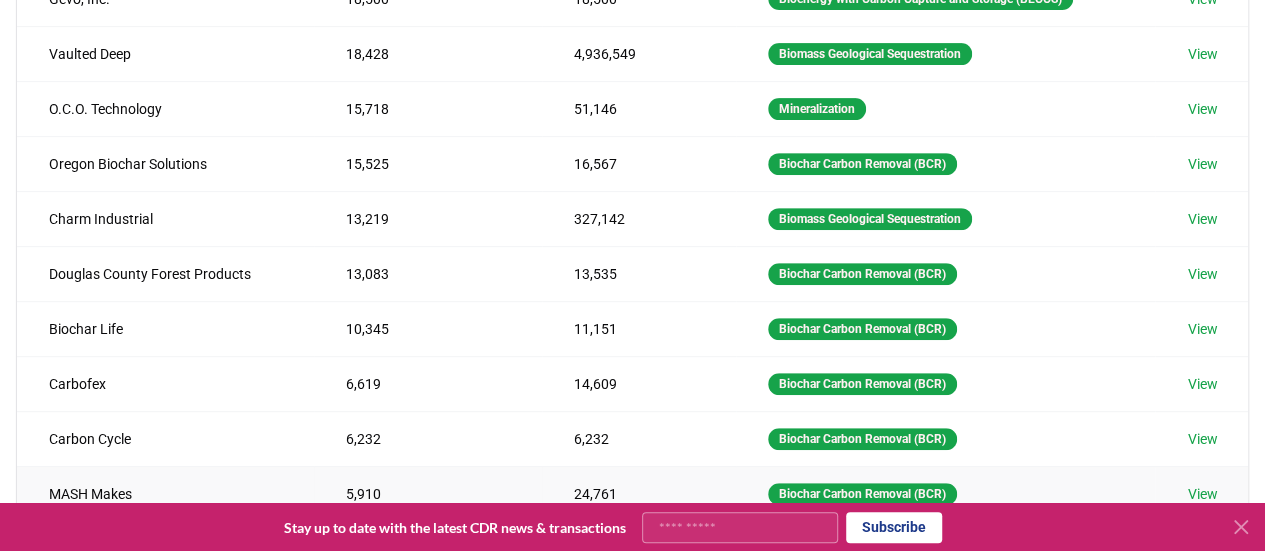 click on "View" at bounding box center (1202, 494) 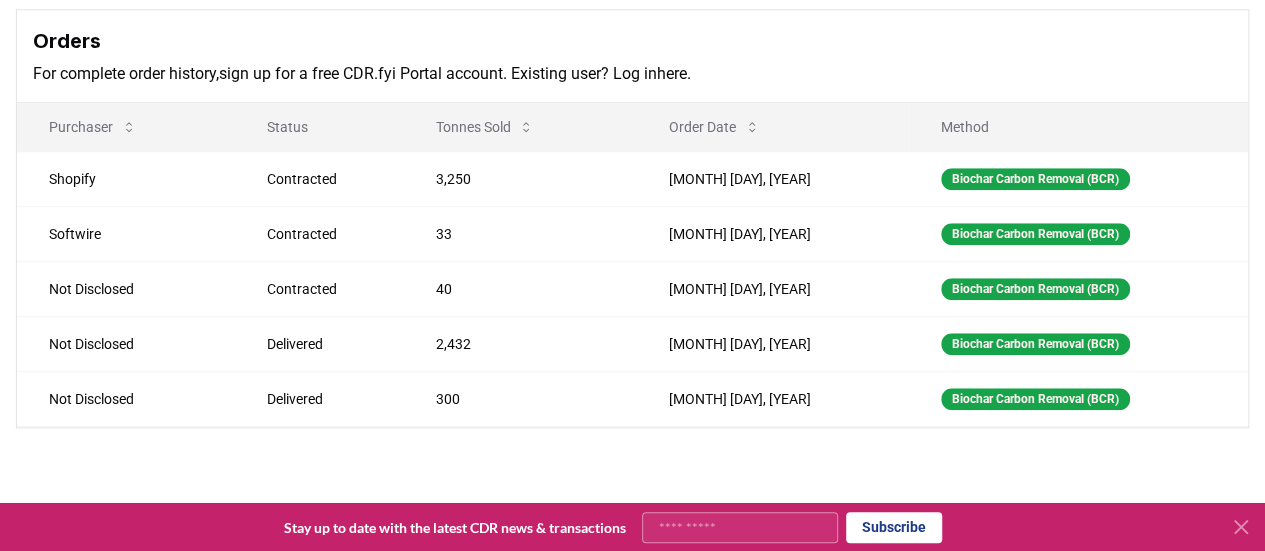 scroll, scrollTop: 762, scrollLeft: 0, axis: vertical 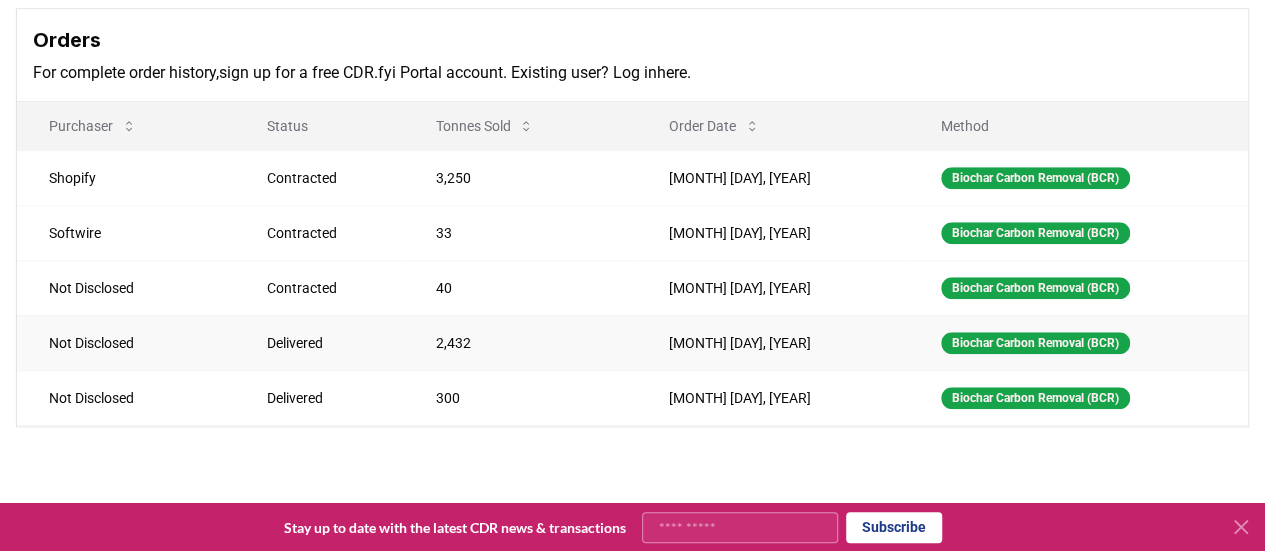 click on "Delivered" at bounding box center [319, 342] 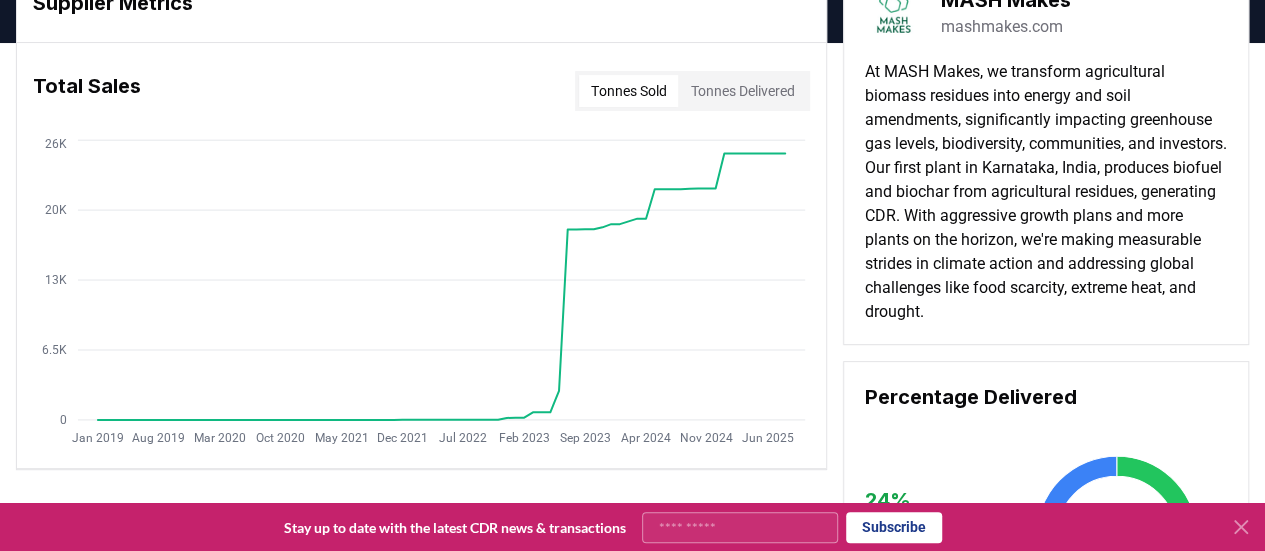 scroll, scrollTop: 0, scrollLeft: 0, axis: both 